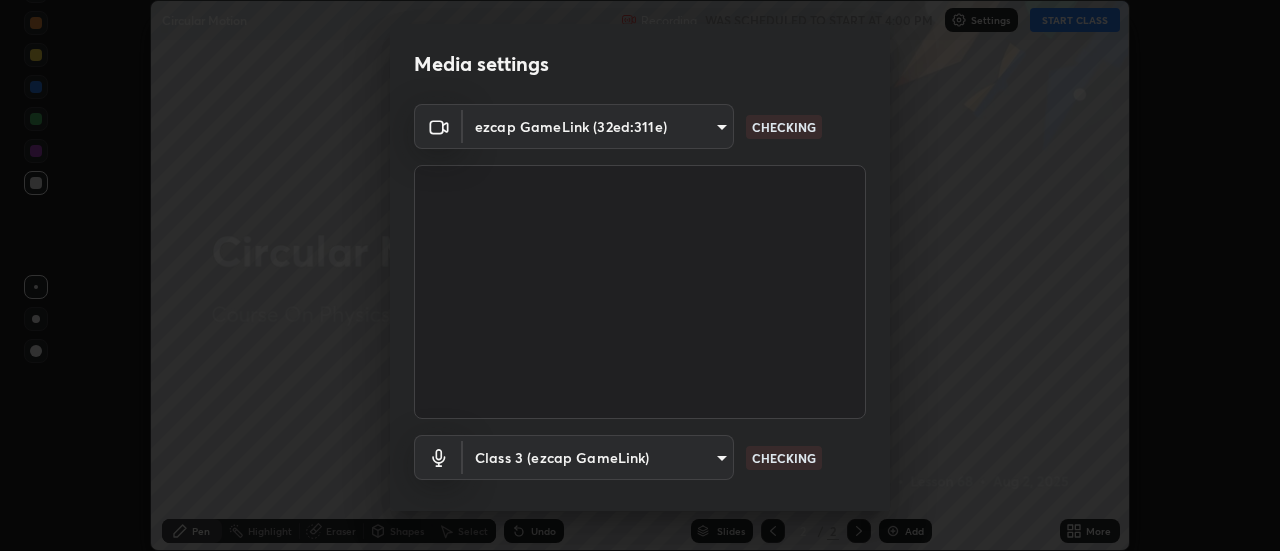 scroll, scrollTop: 0, scrollLeft: 0, axis: both 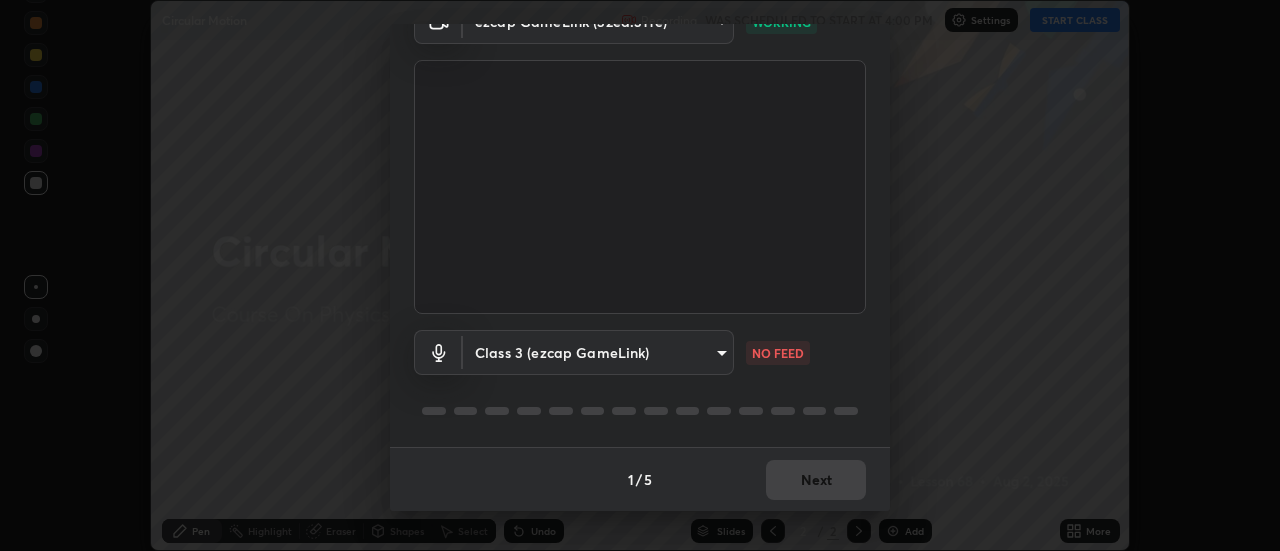 click on "Erase all Circular Motion Recording WAS SCHEDULED TO START AT  4:00 PM Settings START CLASS Setting up your live class Circular Motion • L68 of Course On Physics for JEE Growth 1 2027 [FIRST] [LAST] Pen Highlight Eraser Shapes Select Undo Slides 2 / 2 Add More Enable hand raising Enable raise hand to speak to learners. Once enabled, chat will be turned off temporarily. Enable x   No doubts shared Encourage your learners to ask a doubt for better clarity Report an issue Reason for reporting Buffering Chat not working Audio - Video sync issue Educator video quality low ​ Attach an image Report Media settings ezcap GameLink (32ed:311e) 87f87eaa0dc47988fbf979353558e0db2c44beb32abbf253f42107fa8215556b WORKING Class 3 (ezcap GameLink) 16950cbc4d2ac03240eb132fef06b4e609f6a1152251ce33e3ca6627dfb6c497 NO FEED 1 / 5 Next" at bounding box center [640, 275] 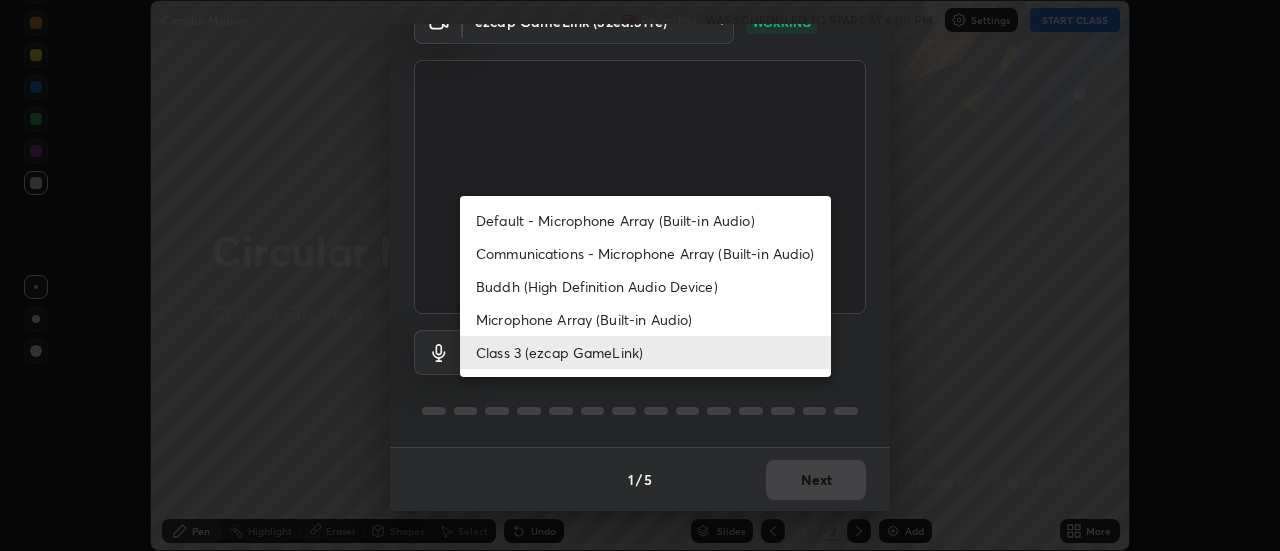 click on "Default - Microphone Array (Built-in Audio)" at bounding box center [645, 220] 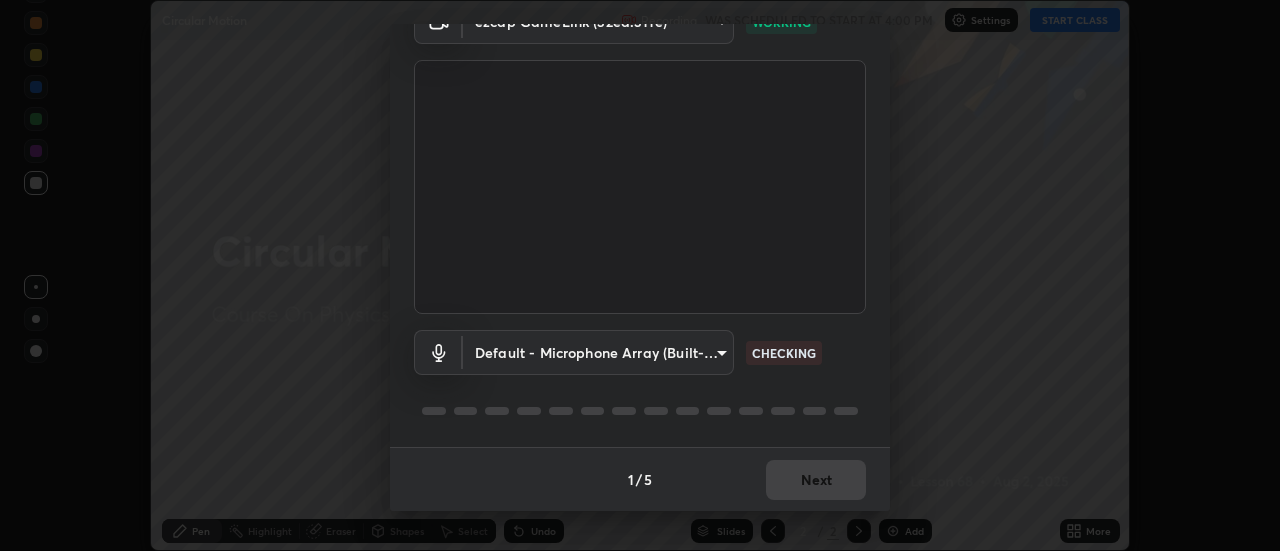 click on "Erase all Circular Motion Recording WAS SCHEDULED TO START AT  4:00 PM Settings START CLASS Setting up your live class Circular Motion • L68 of Course On Physics for JEE Growth 1 2027 [FIRST] [LAST] Pen Highlight Eraser Shapes Select Undo Slides 2 / 2 Add More Enable hand raising Enable raise hand to speak to learners. Once enabled, chat will be turned off temporarily. Enable x   No doubts shared Encourage your learners to ask a doubt for better clarity Report an issue Reason for reporting Buffering Chat not working Audio - Video sync issue Educator video quality low ​ Attach an image Report Media settings ezcap GameLink (32ed:311e) 87f87eaa0dc47988fbf979353558e0db2c44beb32abbf253f42107fa8215556b WORKING Default - Microphone Array (Built-in Audio) default CHECKING 1 / 5 Next" at bounding box center (640, 275) 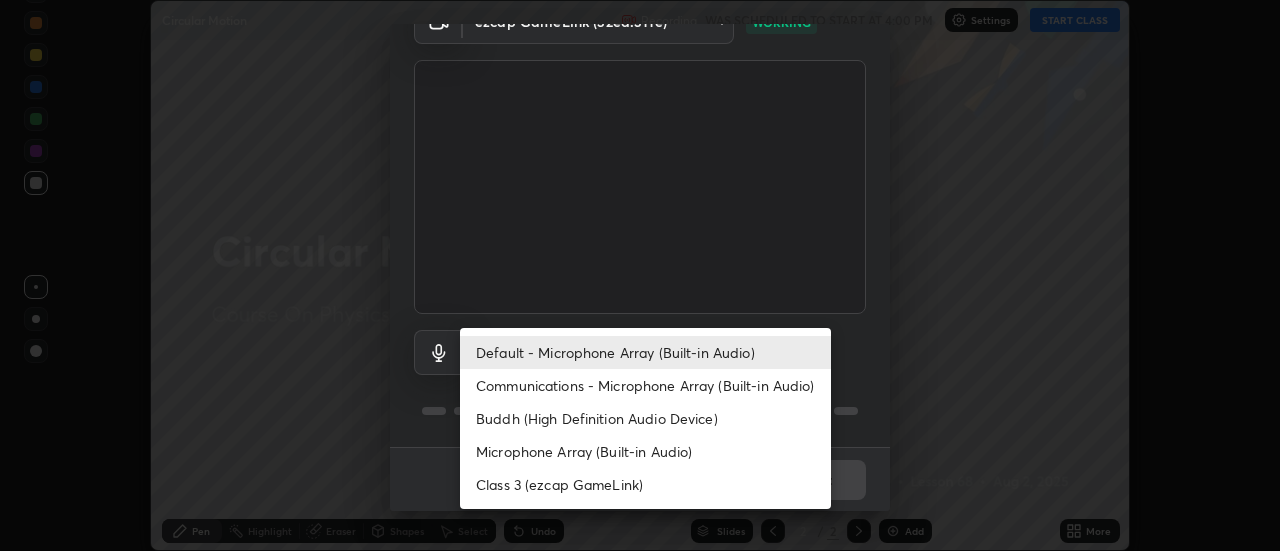 click on "Communications - Microphone Array (Built-in Audio)" at bounding box center [645, 385] 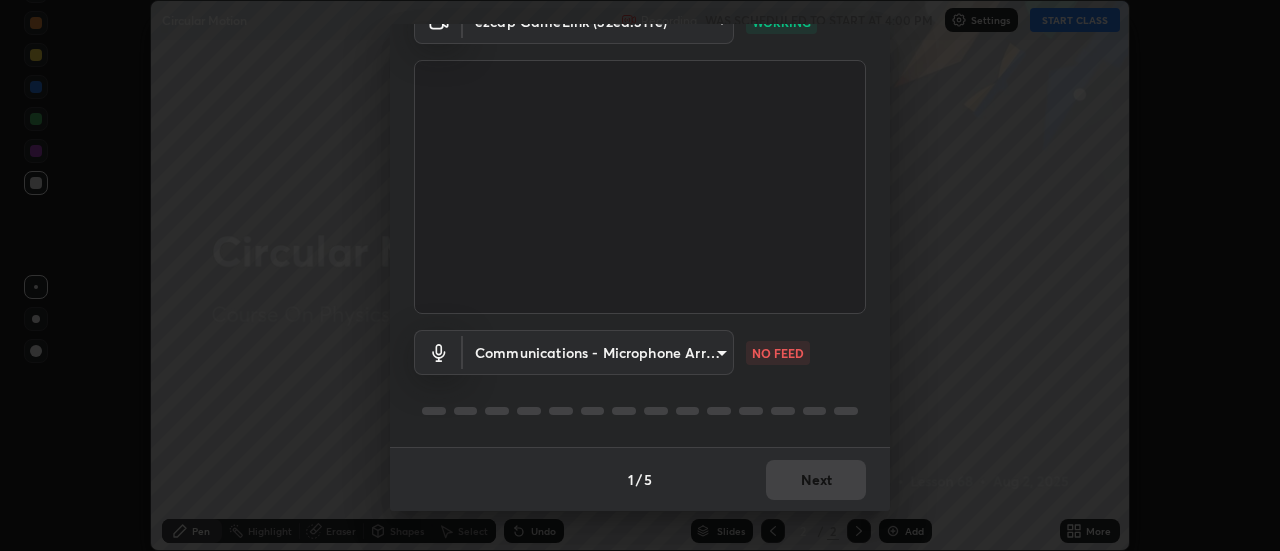 click on "Erase all Circular Motion Recording WAS SCHEDULED TO START AT  4:00 PM Settings START CLASS Setting up your live class Circular Motion • L68 of Course On Physics for JEE Growth 1 2027 [FIRST] [LAST] Pen Highlight Eraser Shapes Select Undo Slides 2 / 2 Add More Enable hand raising Enable raise hand to speak to learners. Once enabled, chat will be turned off temporarily. Enable x   No doubts shared Encourage your learners to ask a doubt for better clarity Report an issue Reason for reporting Buffering Chat not working Audio - Video sync issue Educator video quality low ​ Attach an image Report Media settings ezcap GameLink (32ed:311e) 87f87eaa0dc47988fbf979353558e0db2c44beb32abbf253f42107fa8215556b WORKING Communications - Microphone Array (Built-in Audio) communications NO FEED 1 / 5 Next" at bounding box center (640, 275) 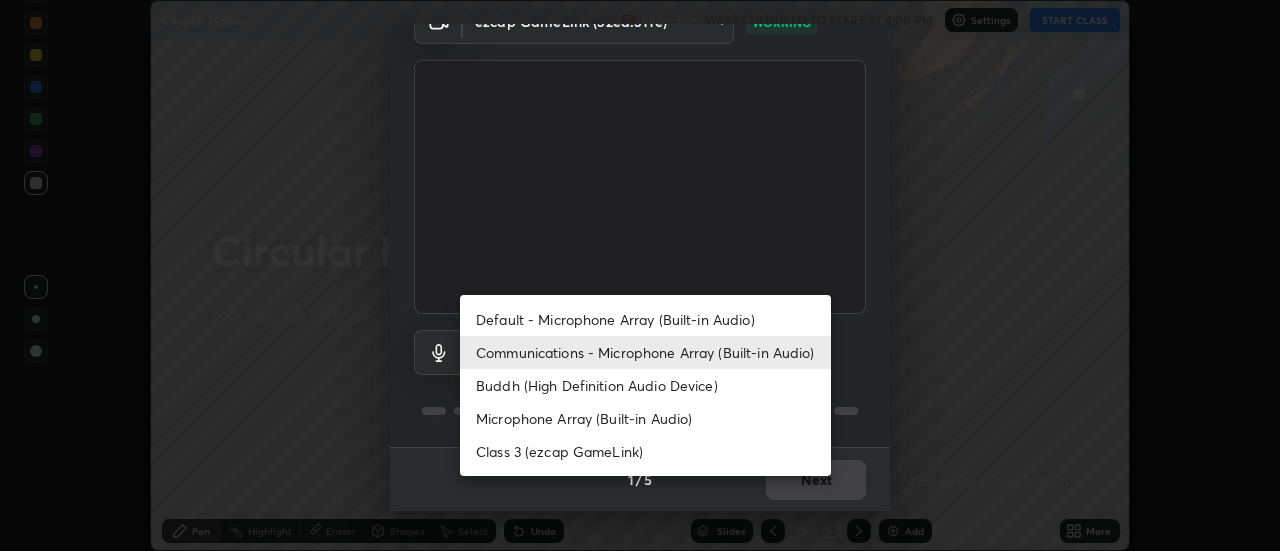 click on "Class 3 (ezcap GameLink)" at bounding box center [645, 451] 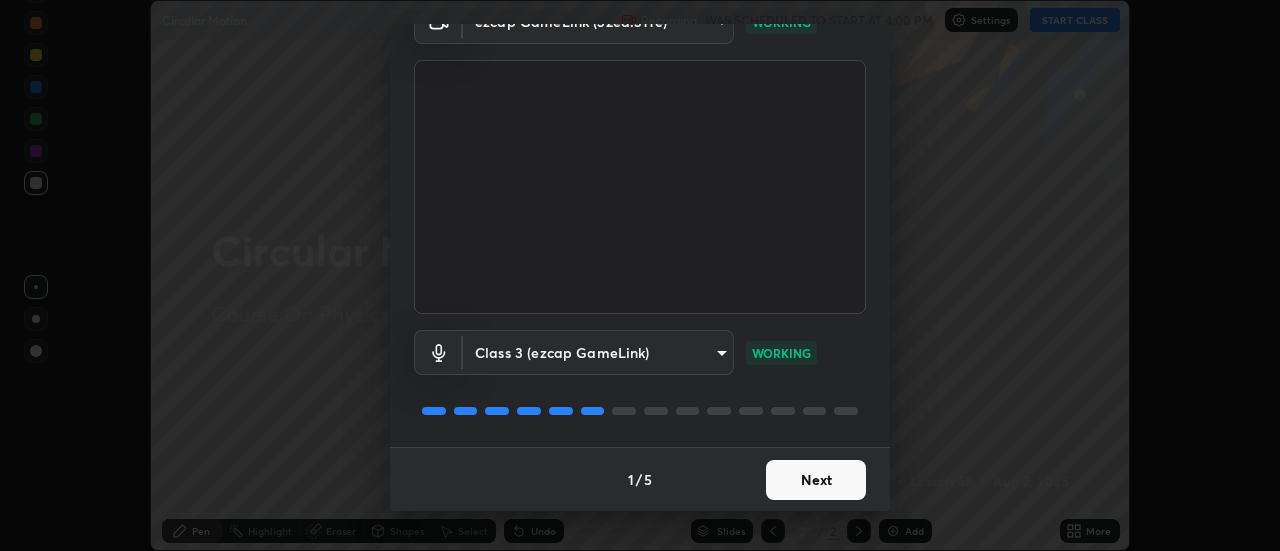 click on "Next" at bounding box center (816, 480) 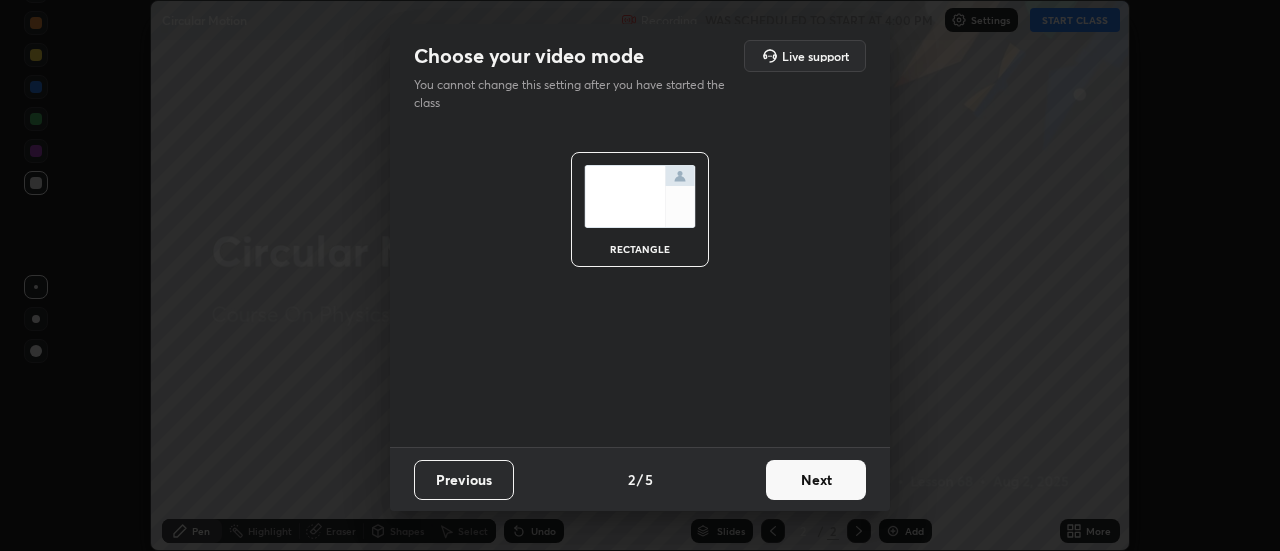 scroll, scrollTop: 0, scrollLeft: 0, axis: both 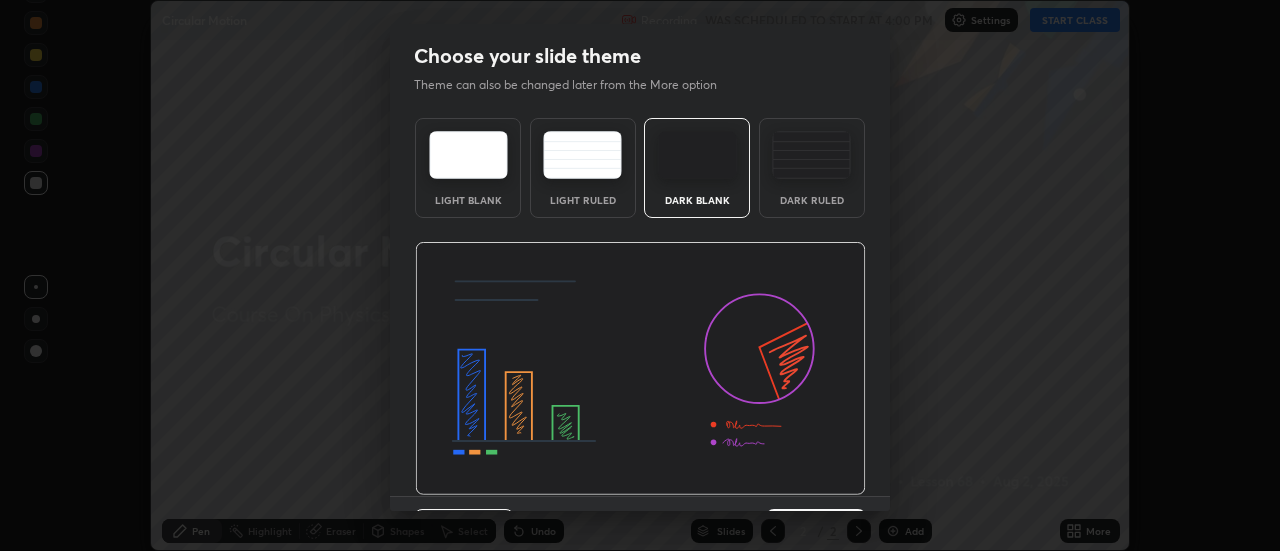click at bounding box center [640, 369] 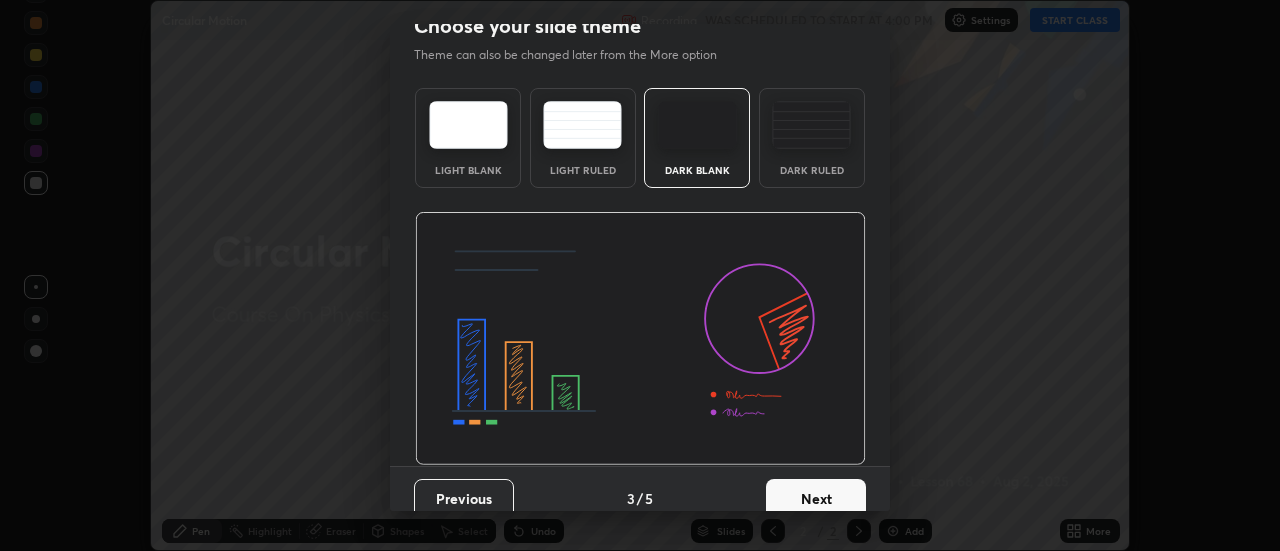 click on "Next" at bounding box center [816, 499] 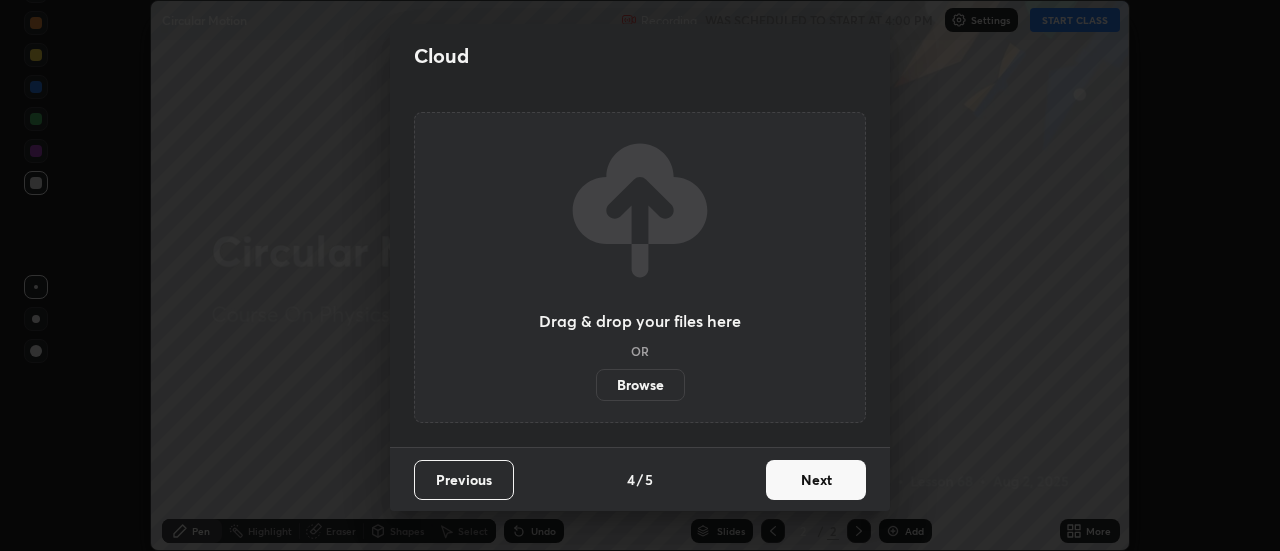 scroll, scrollTop: 0, scrollLeft: 0, axis: both 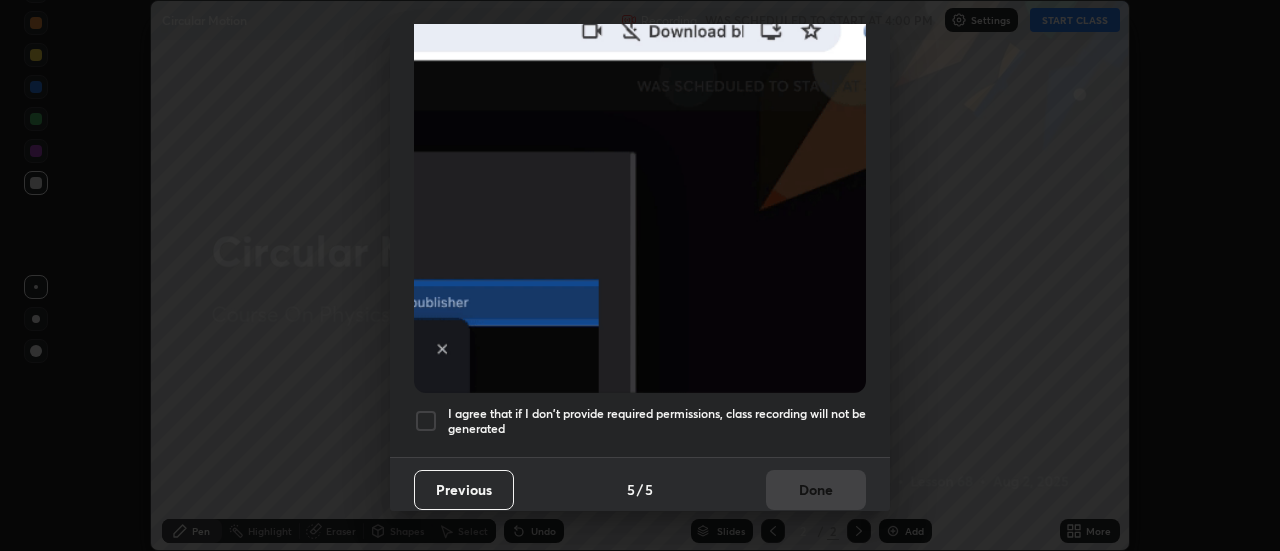 click on "I agree that if I don't provide required permissions, class recording will not be generated" at bounding box center (657, 421) 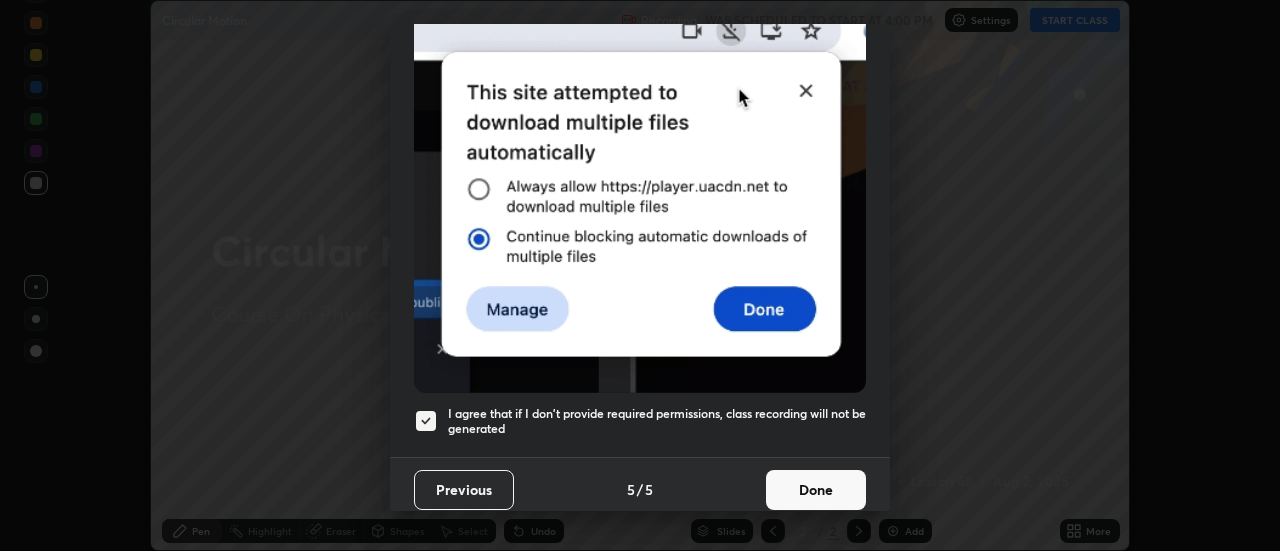 click on "Done" at bounding box center [816, 490] 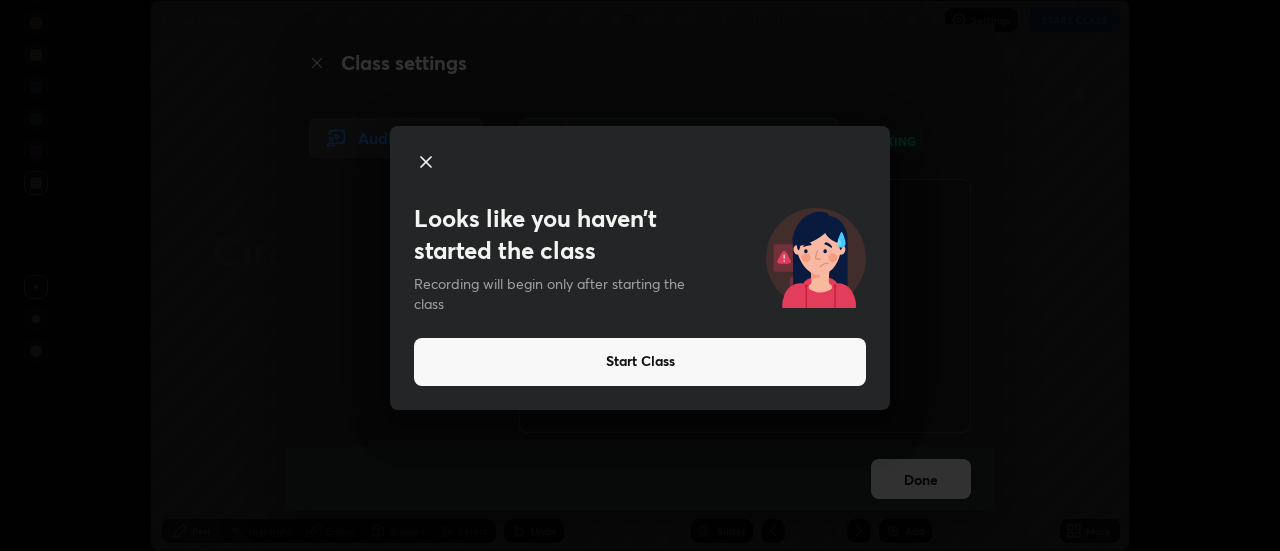 click on "Start Class" at bounding box center [640, 362] 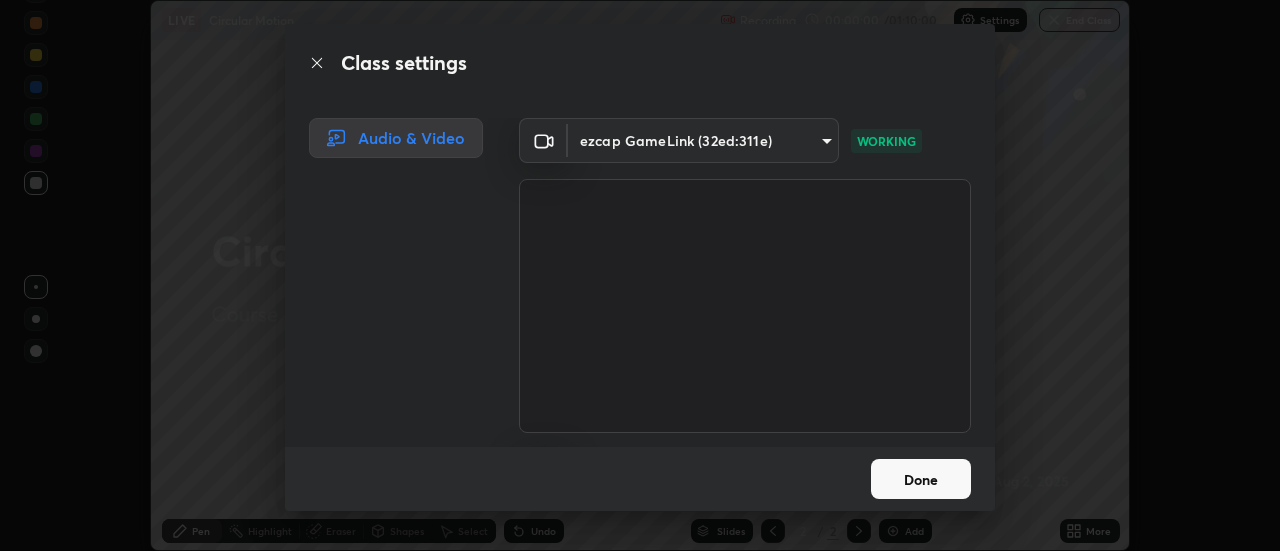 click on "Done" at bounding box center [921, 479] 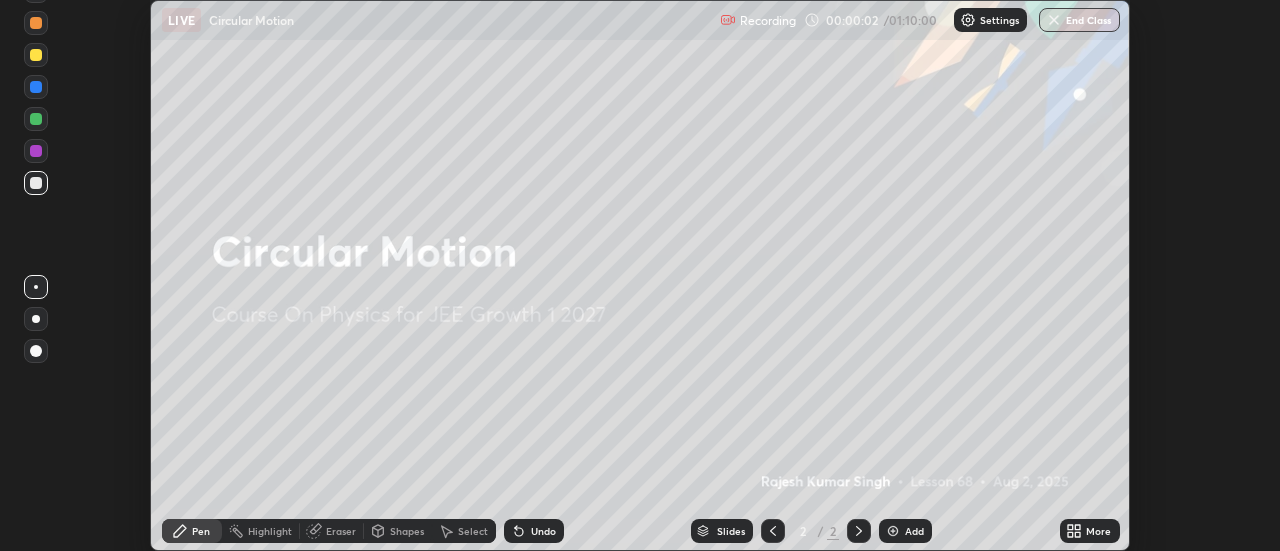 click on "Add" at bounding box center (914, 531) 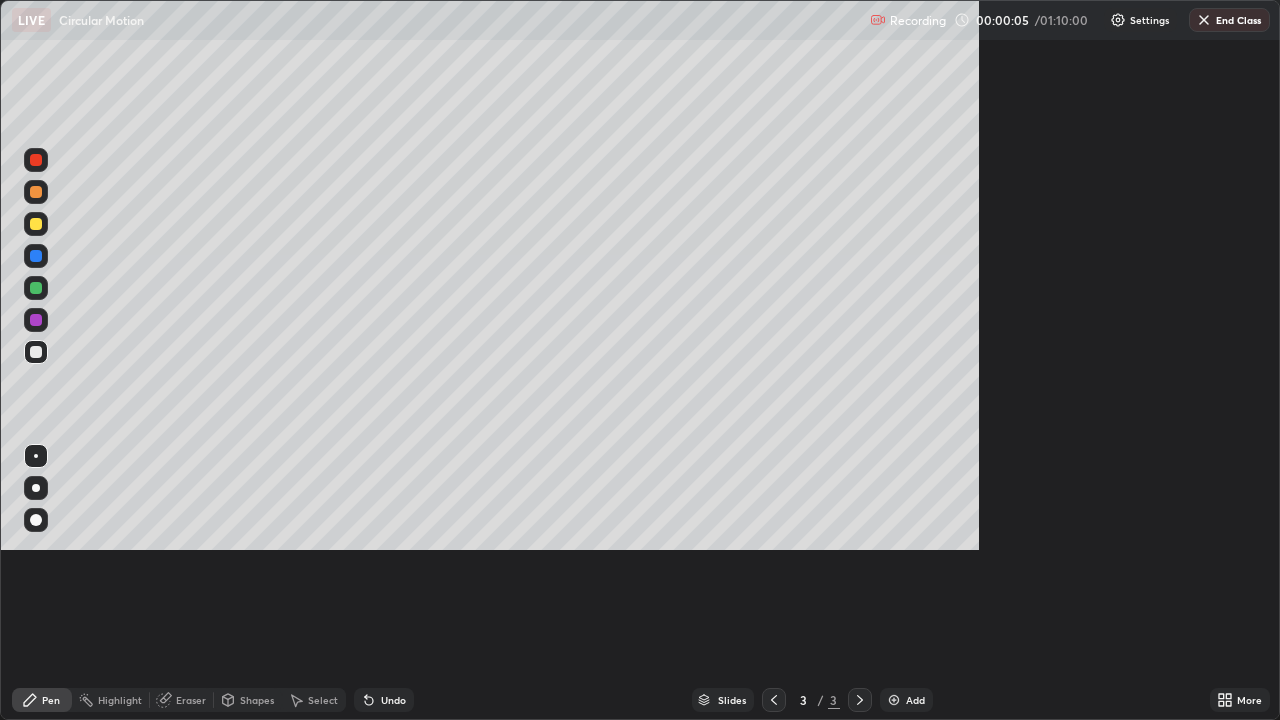 scroll, scrollTop: 99280, scrollLeft: 98720, axis: both 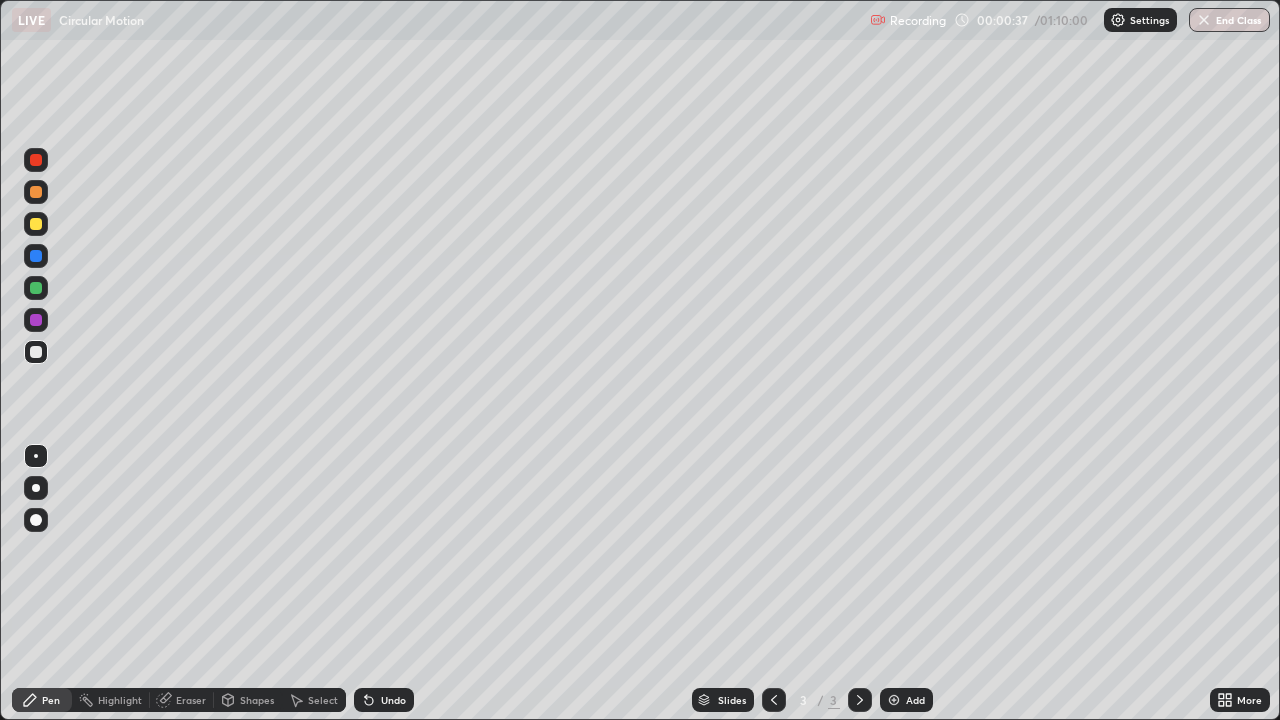 click at bounding box center (36, 224) 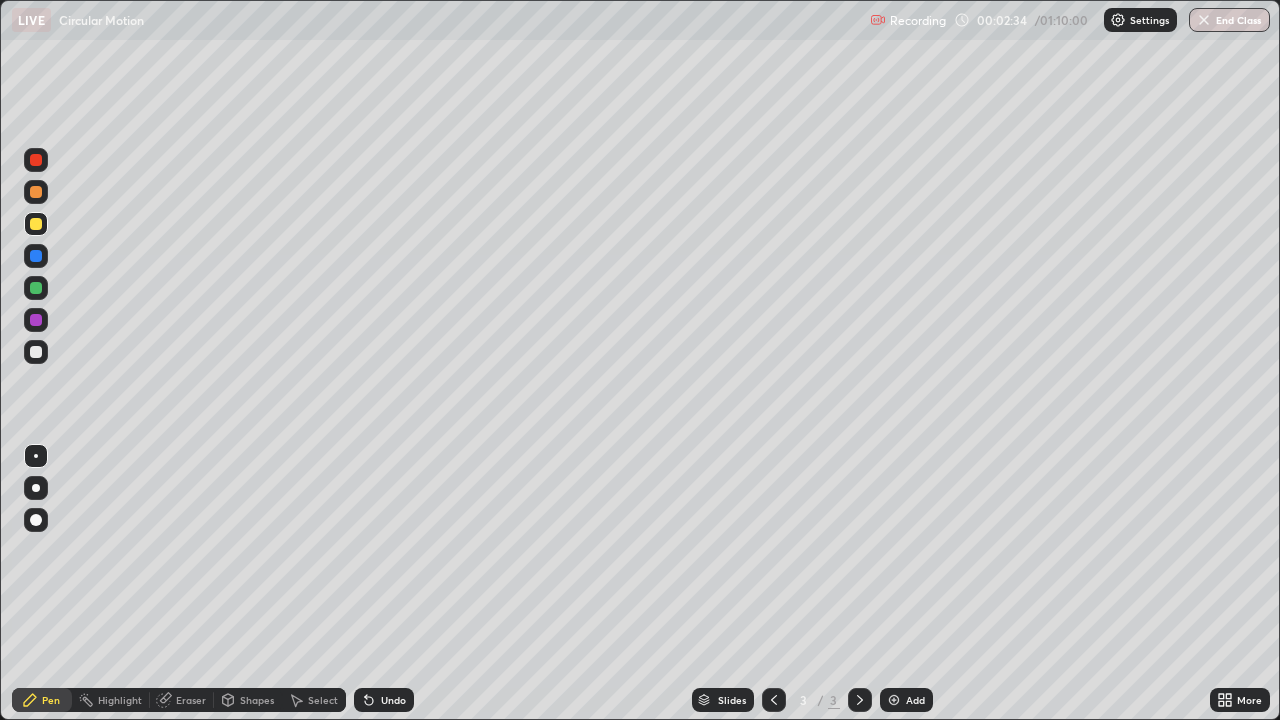 click at bounding box center (36, 352) 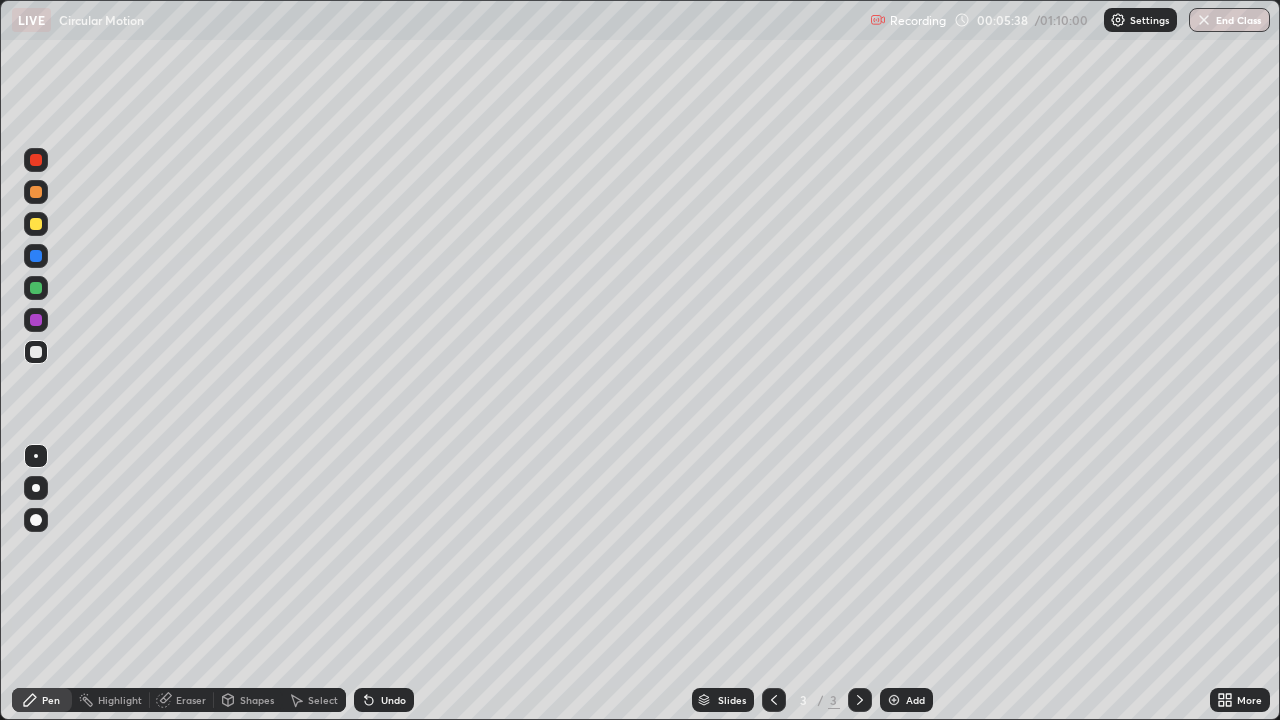click at bounding box center (36, 224) 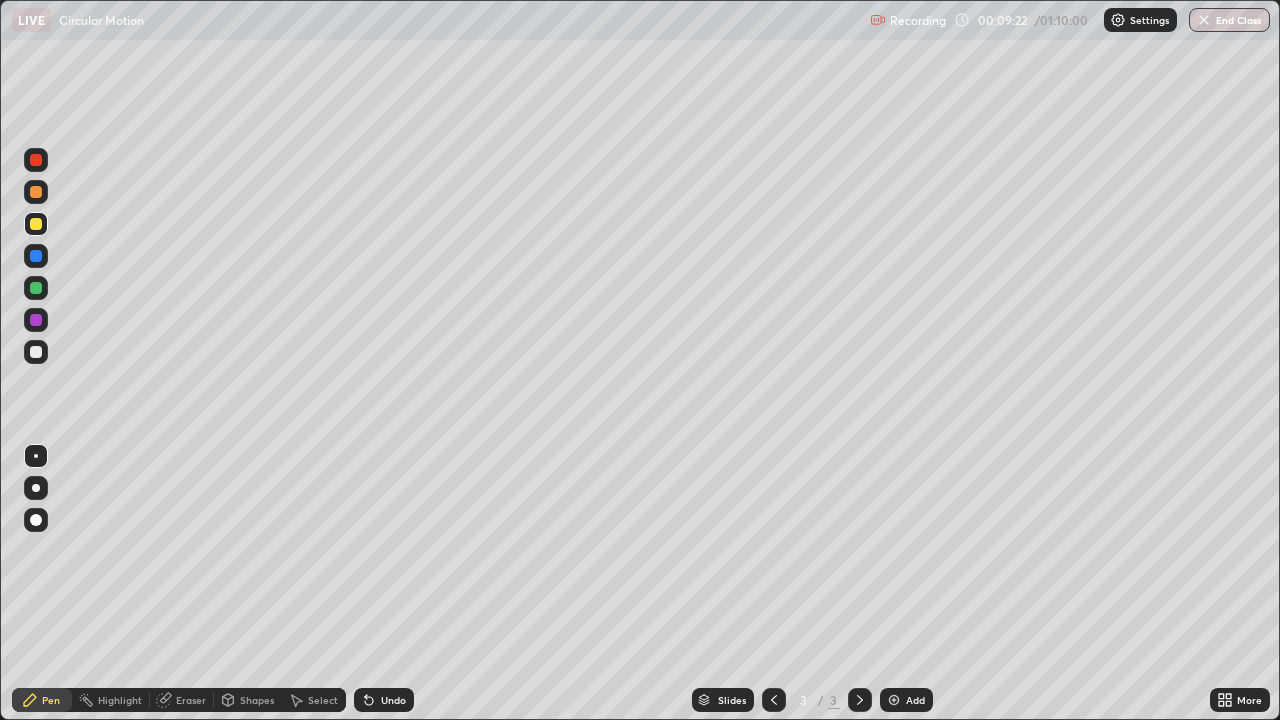 click at bounding box center [36, 288] 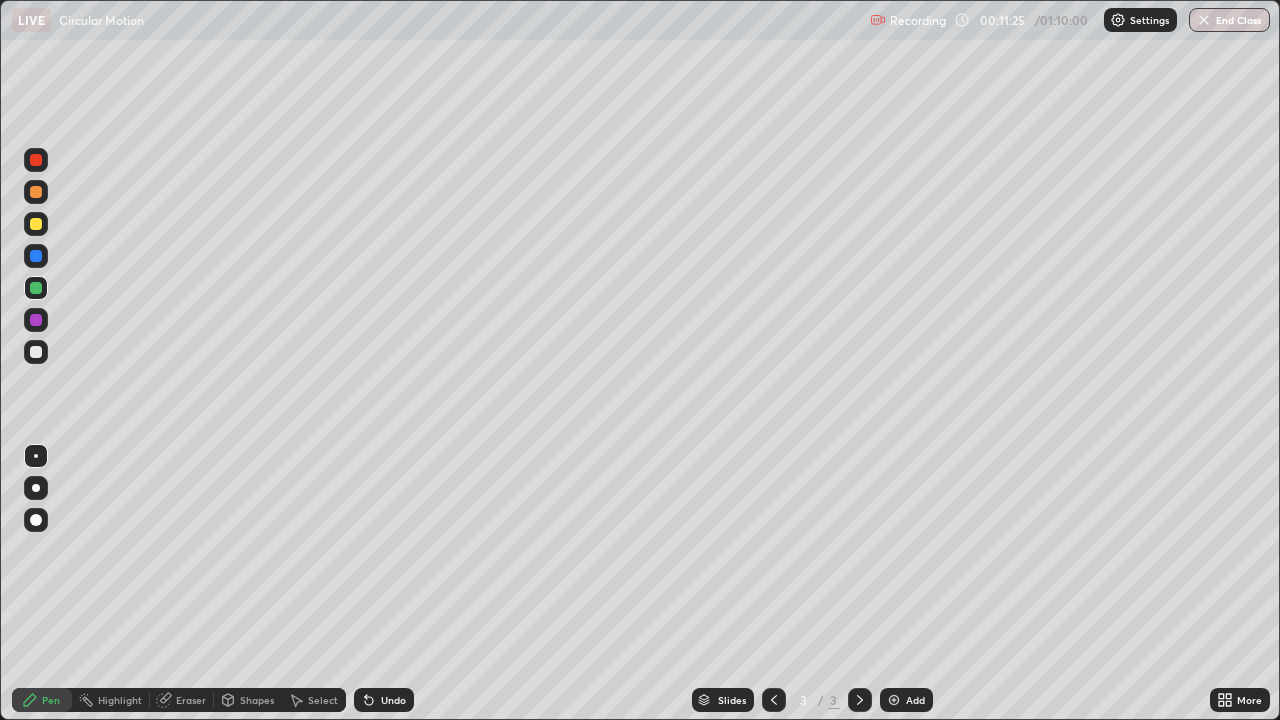click on "Add" at bounding box center [915, 700] 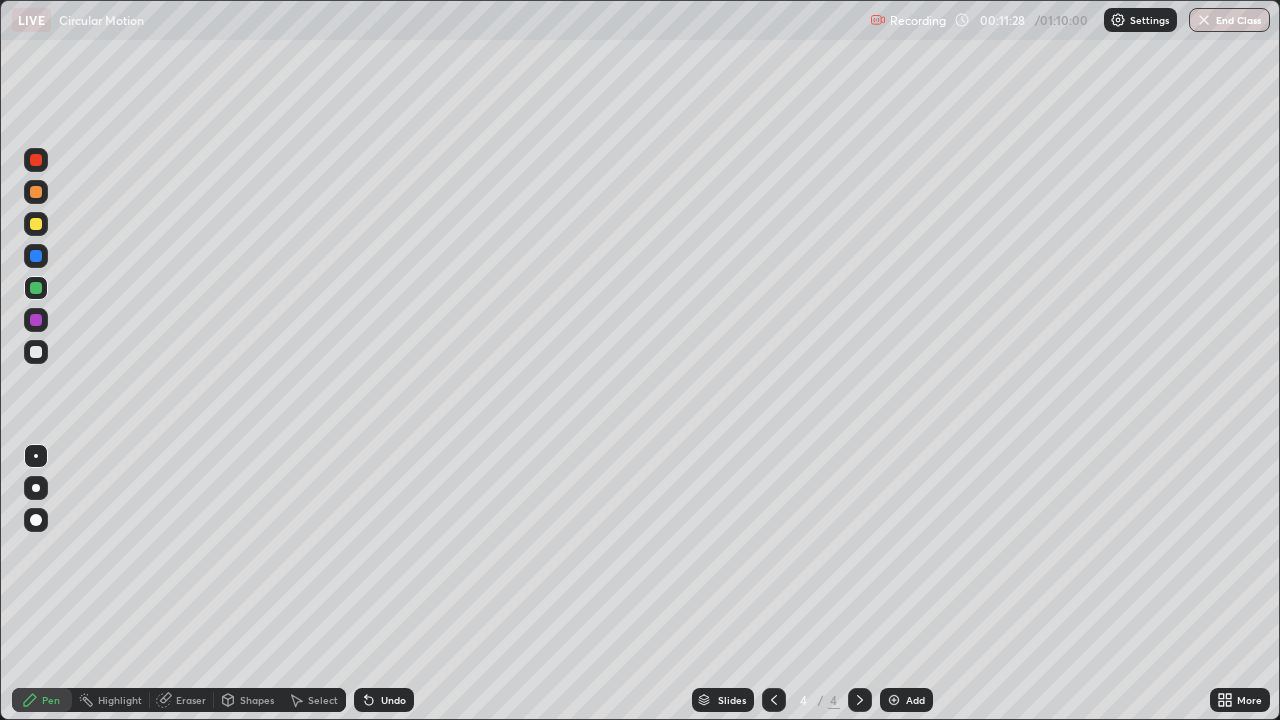 click on "Shapes" at bounding box center (257, 700) 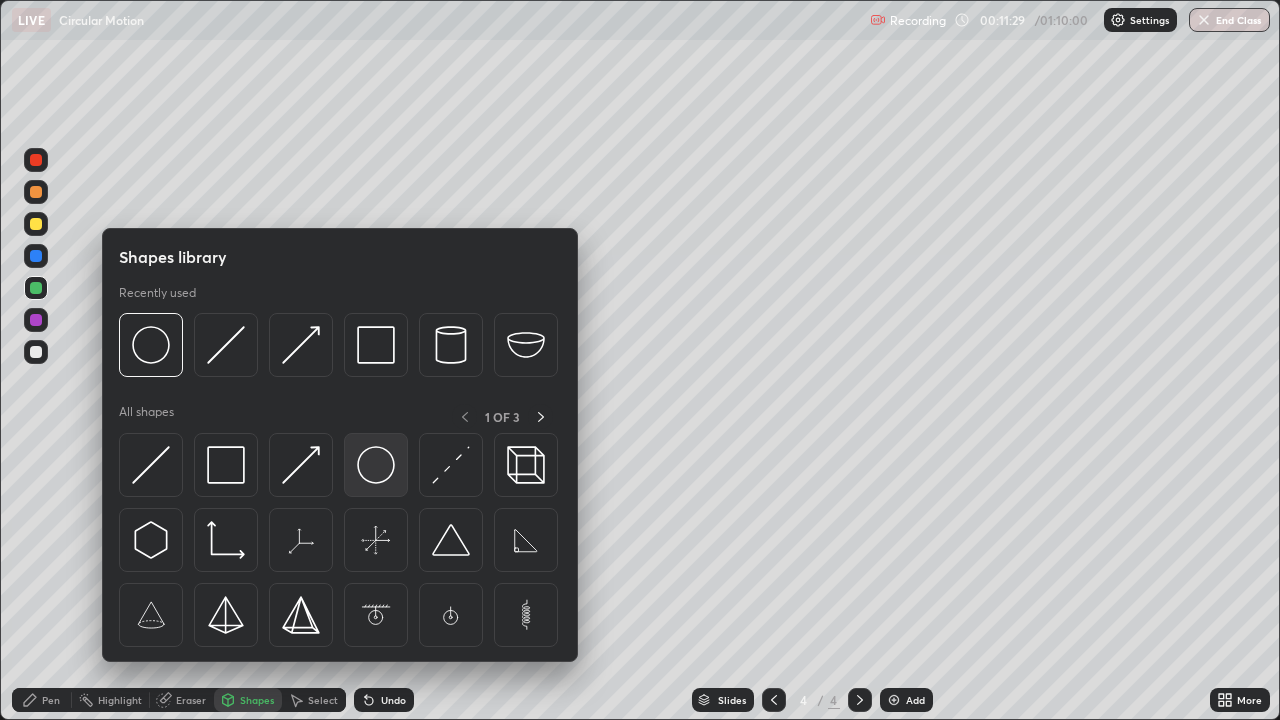 click at bounding box center [376, 465] 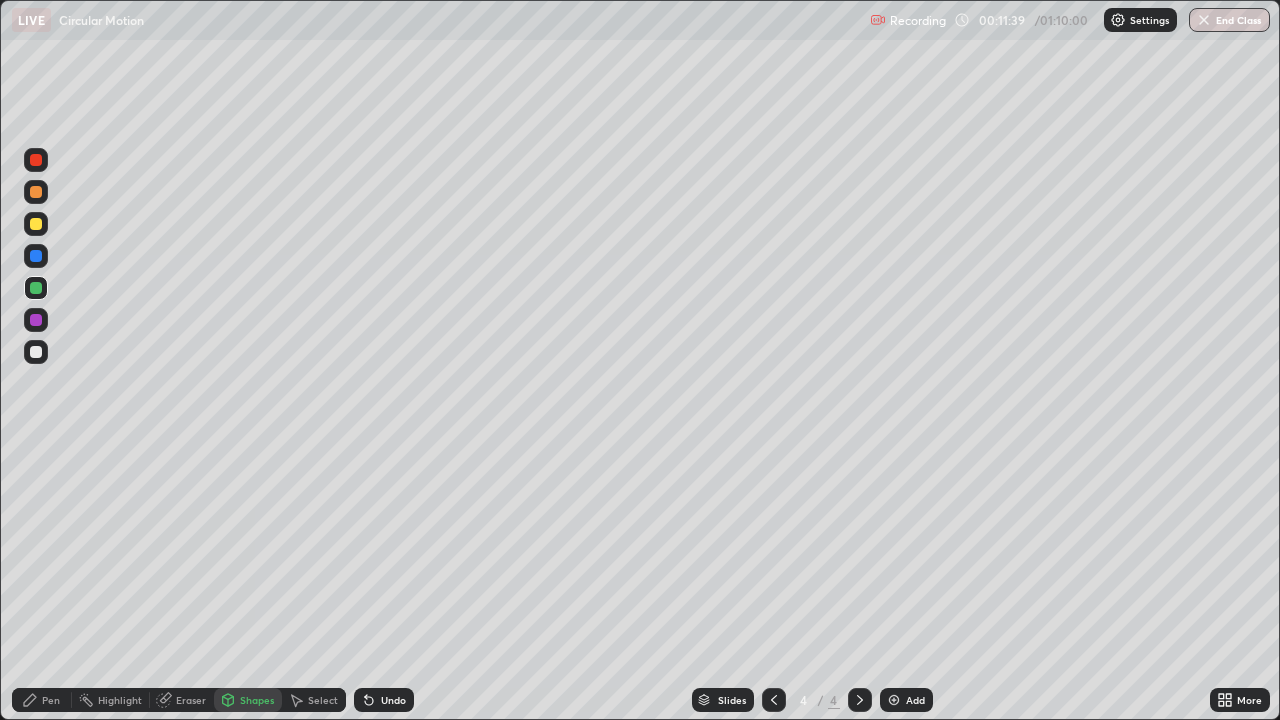 click on "Pen" at bounding box center [51, 700] 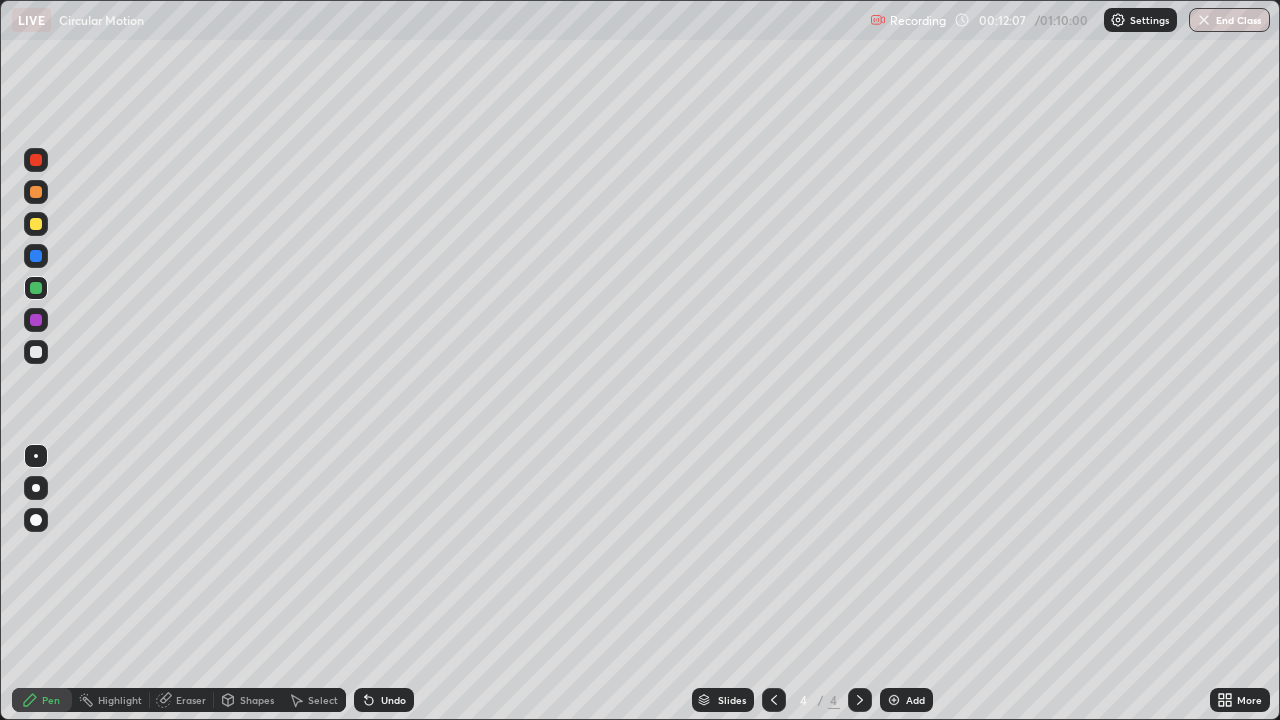 click at bounding box center (36, 352) 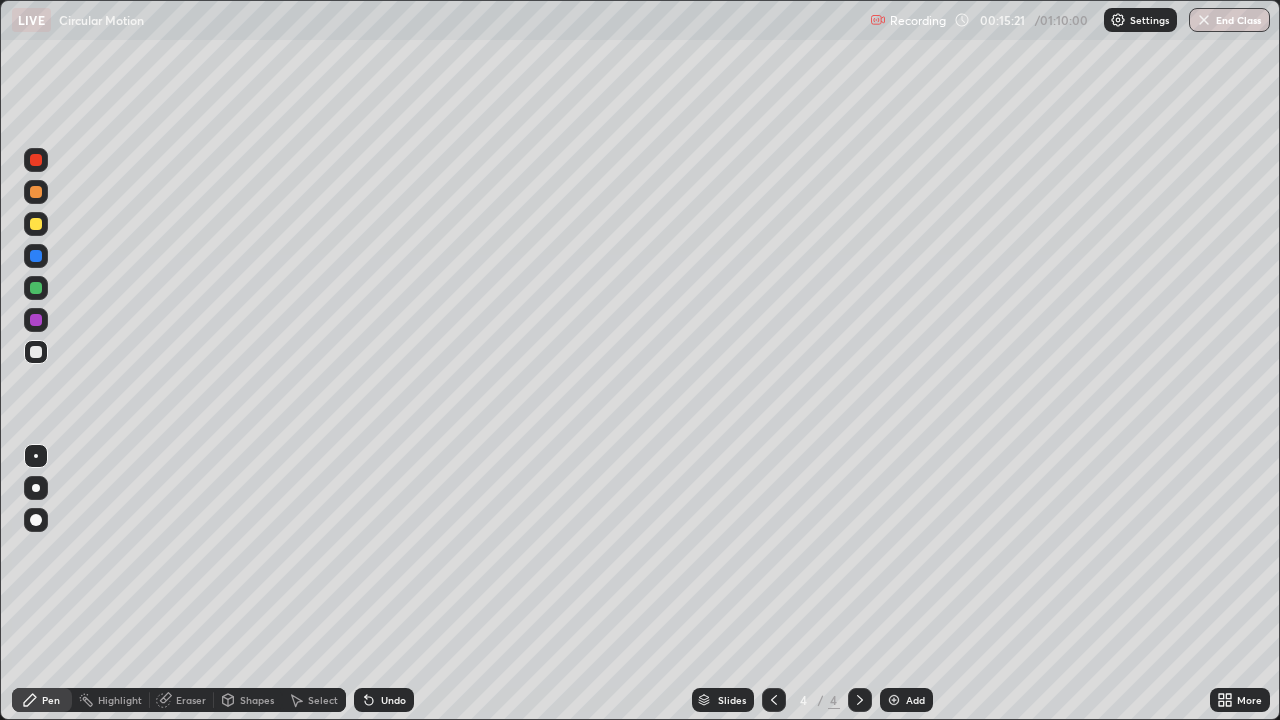 click at bounding box center [36, 288] 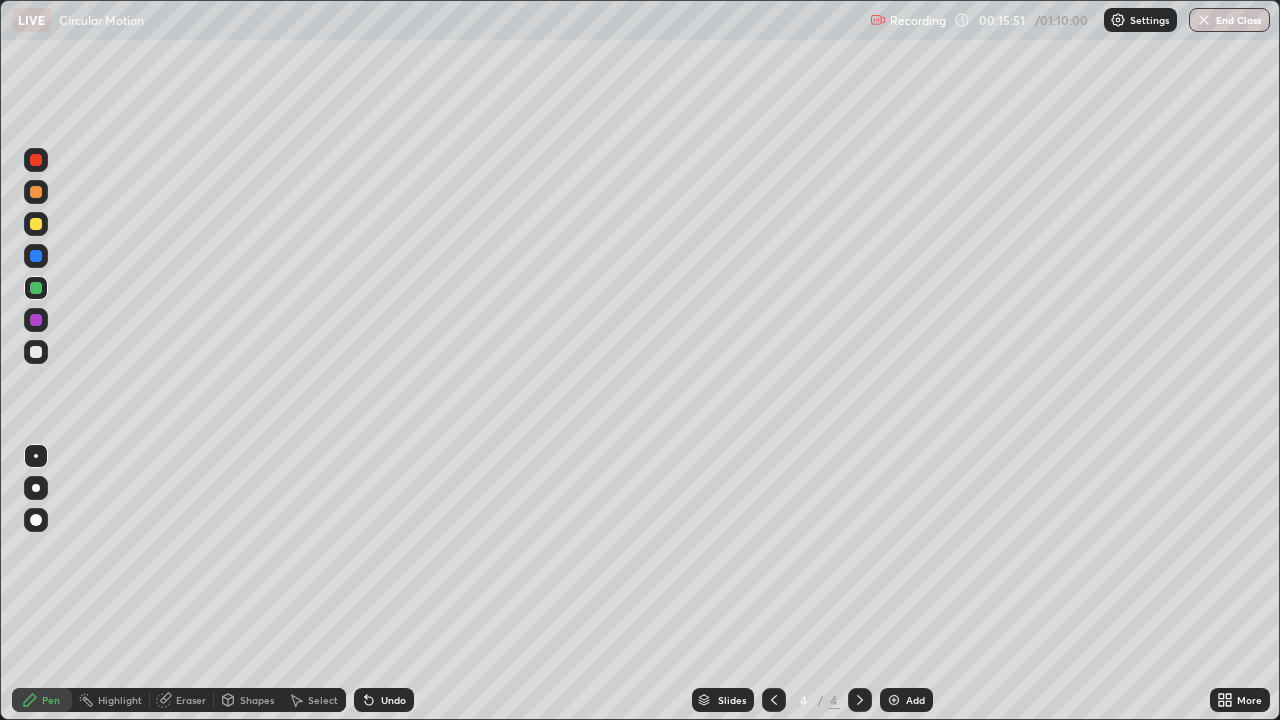 click at bounding box center [36, 224] 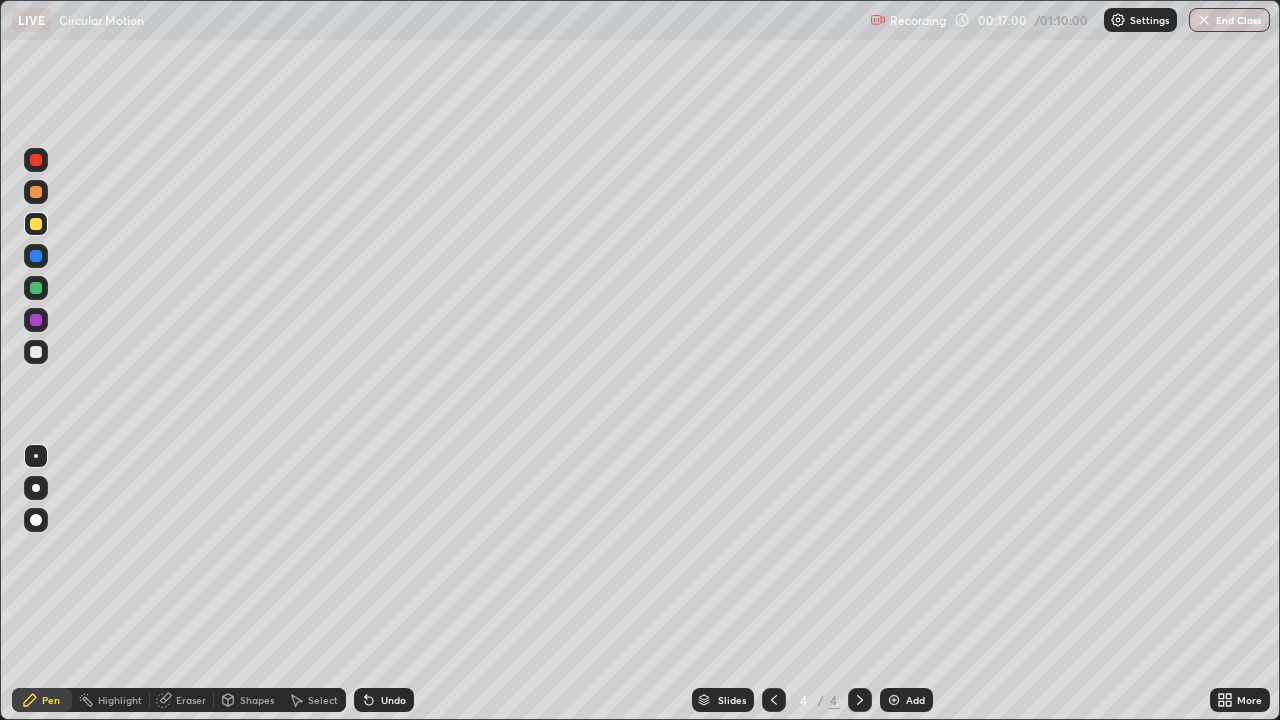 click at bounding box center (36, 352) 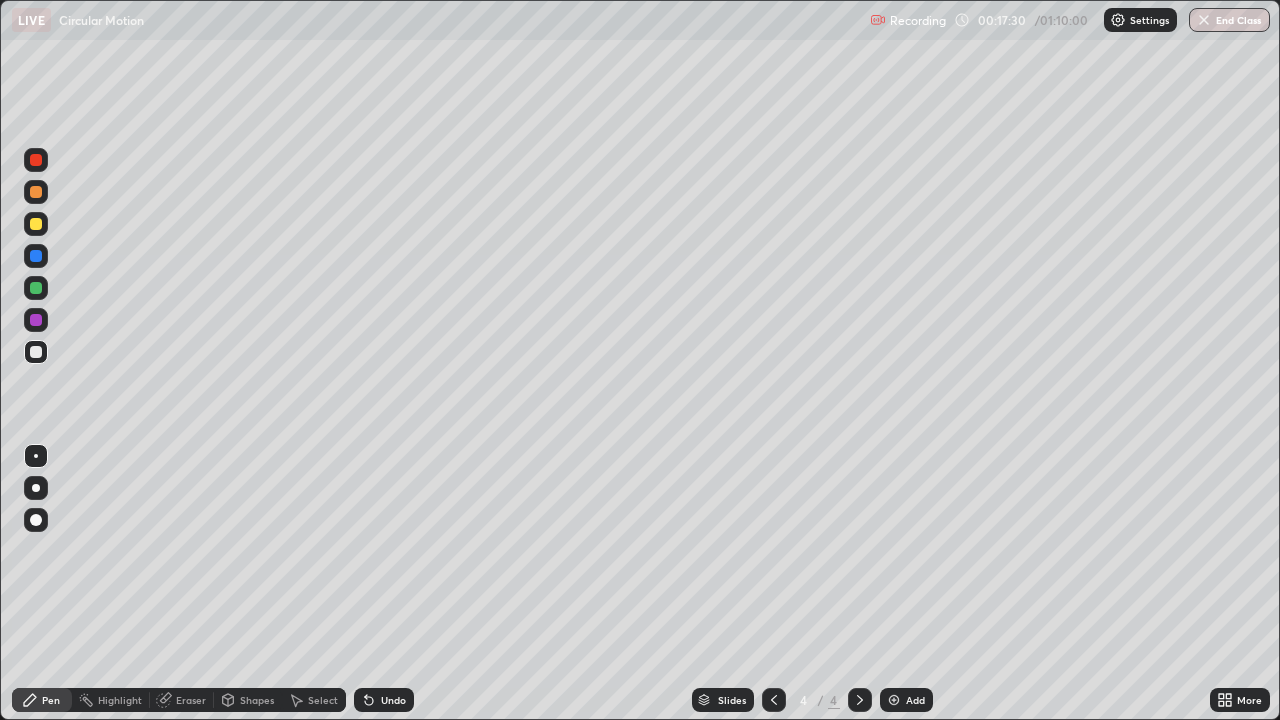 click on "Undo" at bounding box center (393, 700) 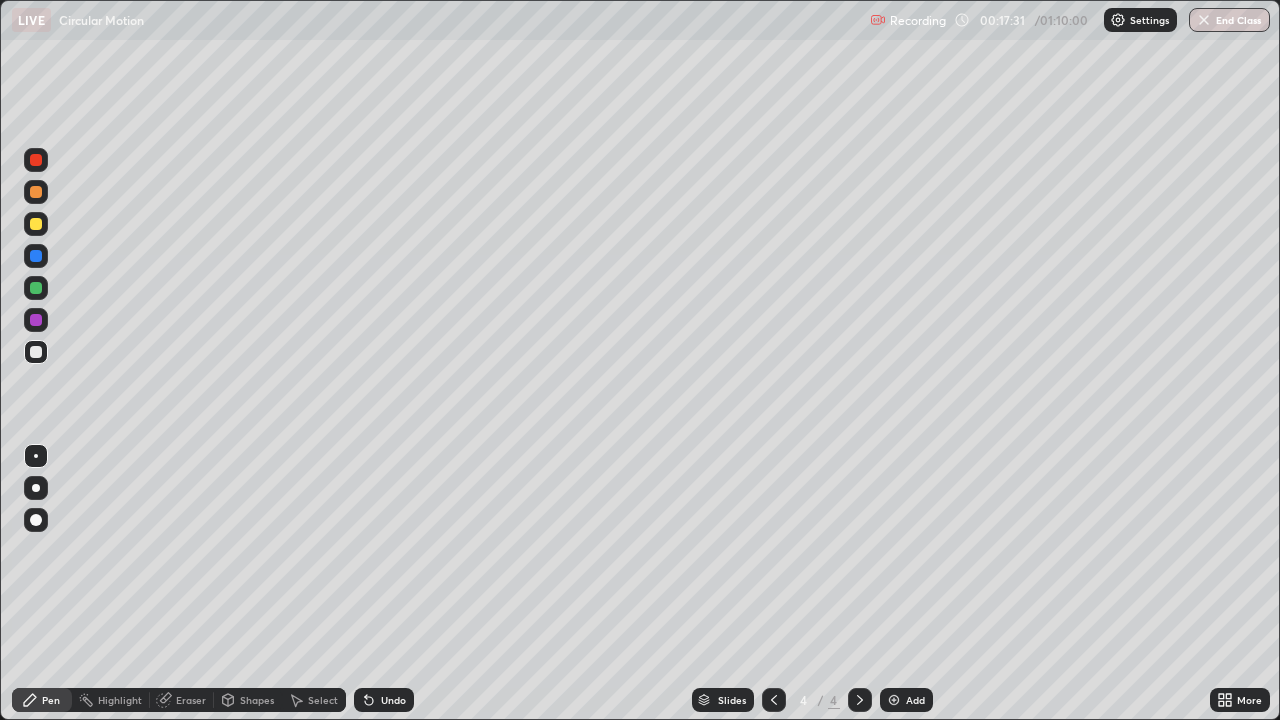 click on "Undo" at bounding box center (393, 700) 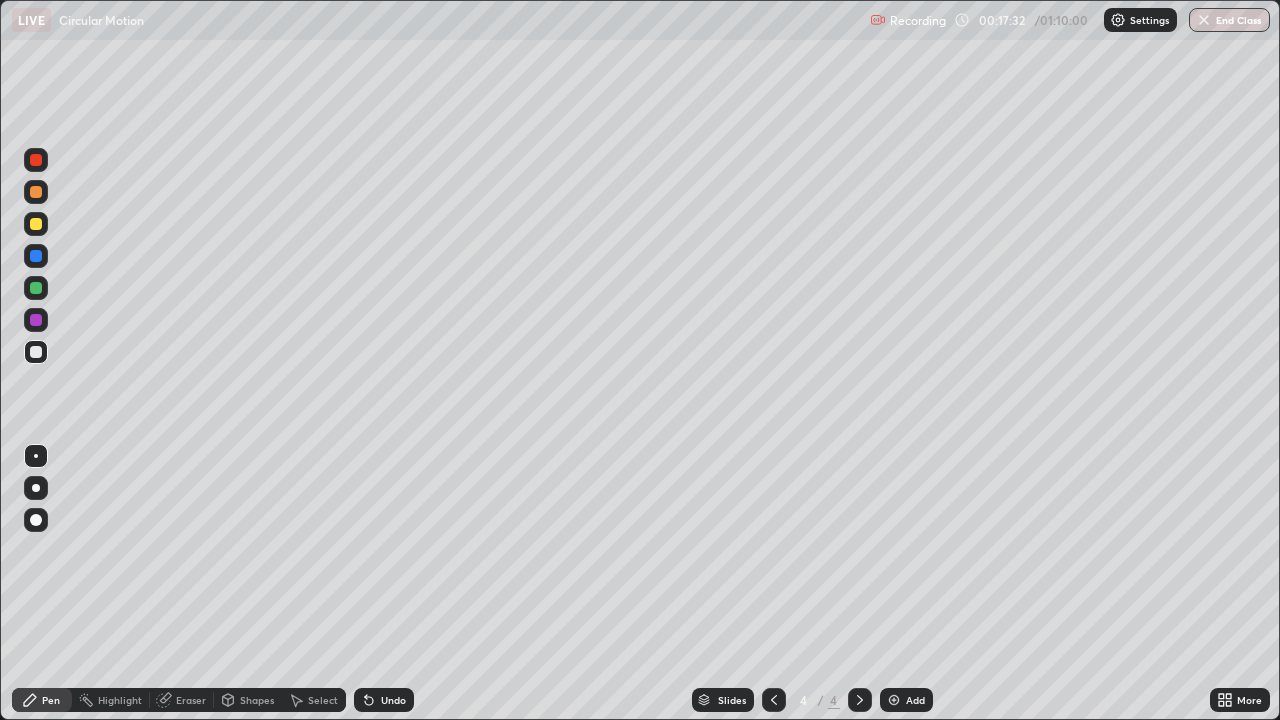 click on "Undo" at bounding box center [393, 700] 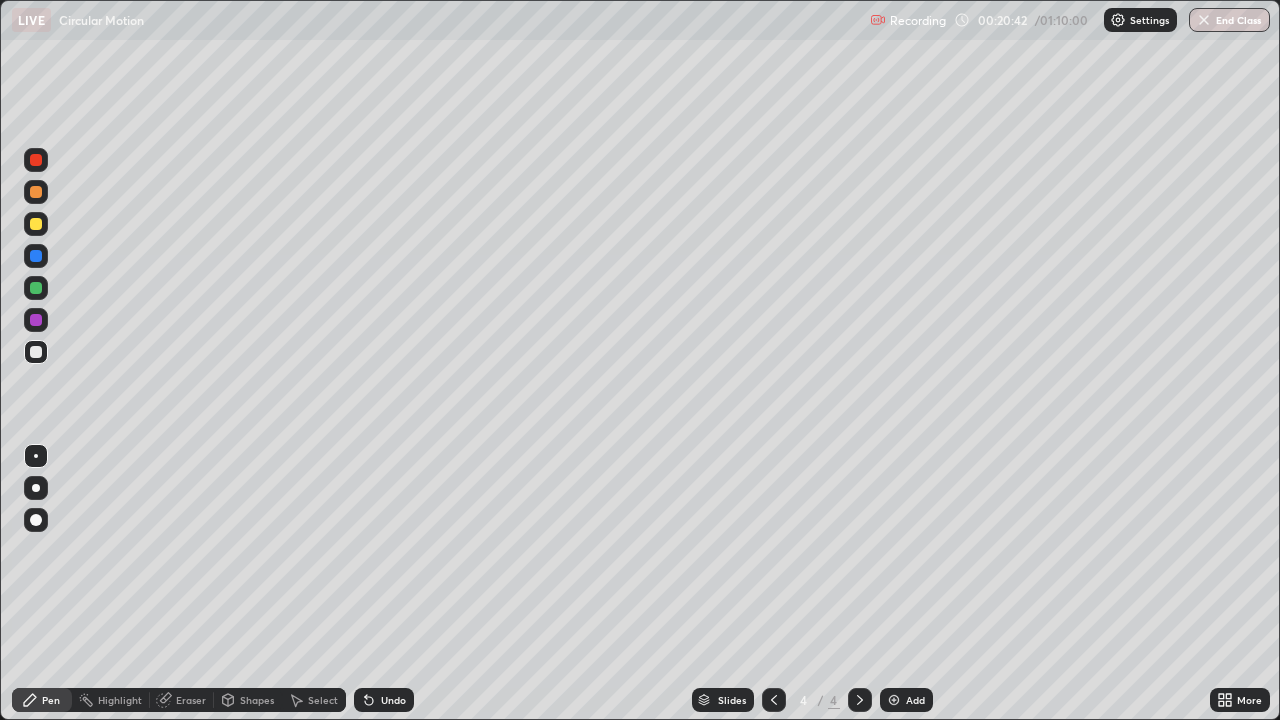 click on "Eraser" at bounding box center (191, 700) 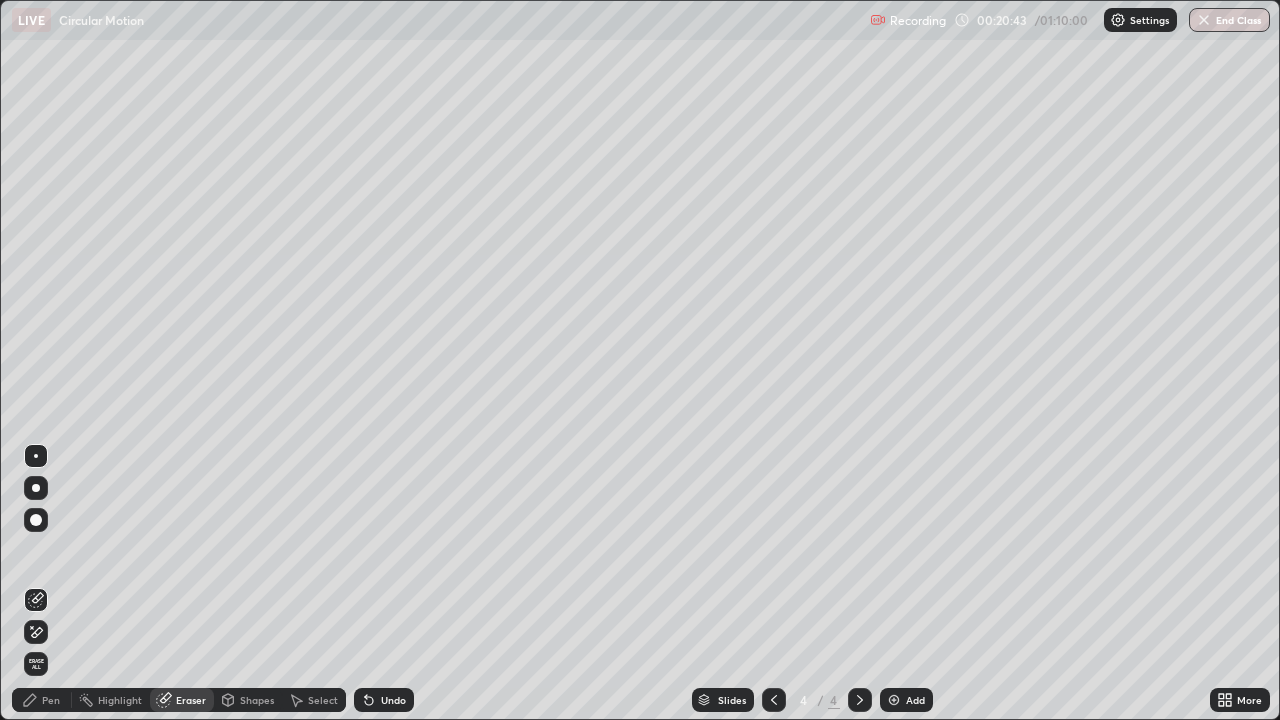 click 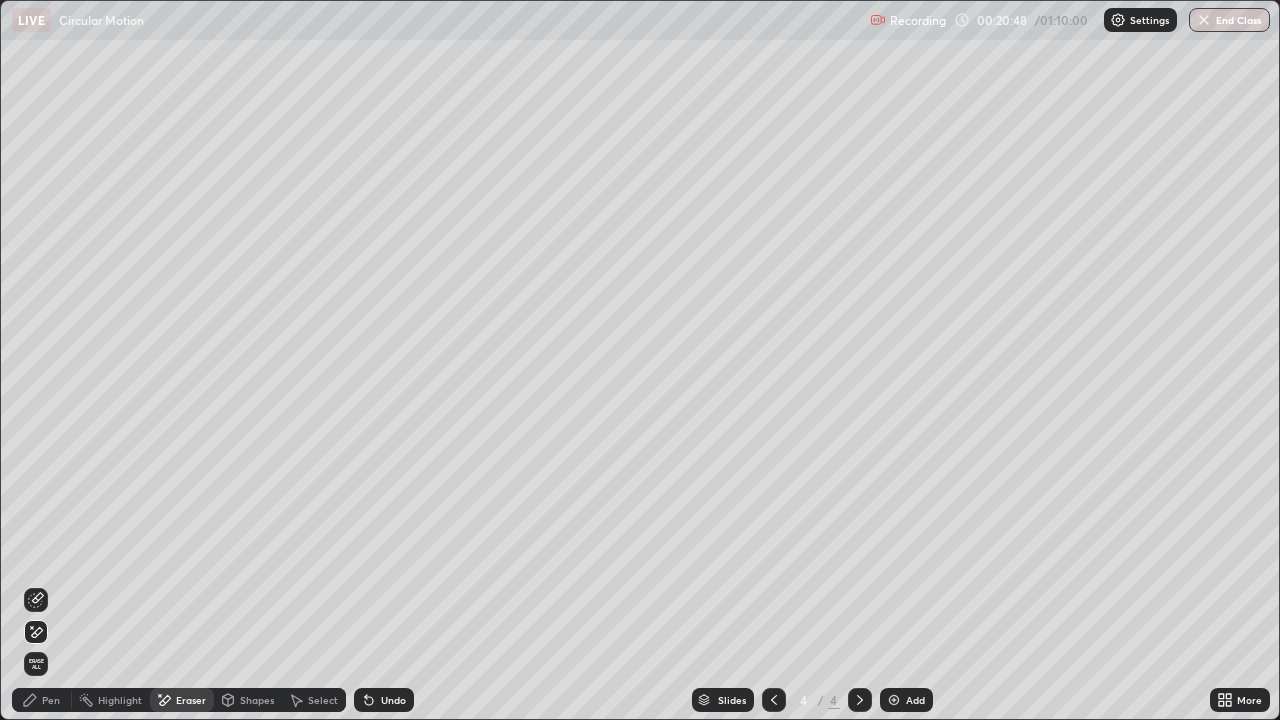 click 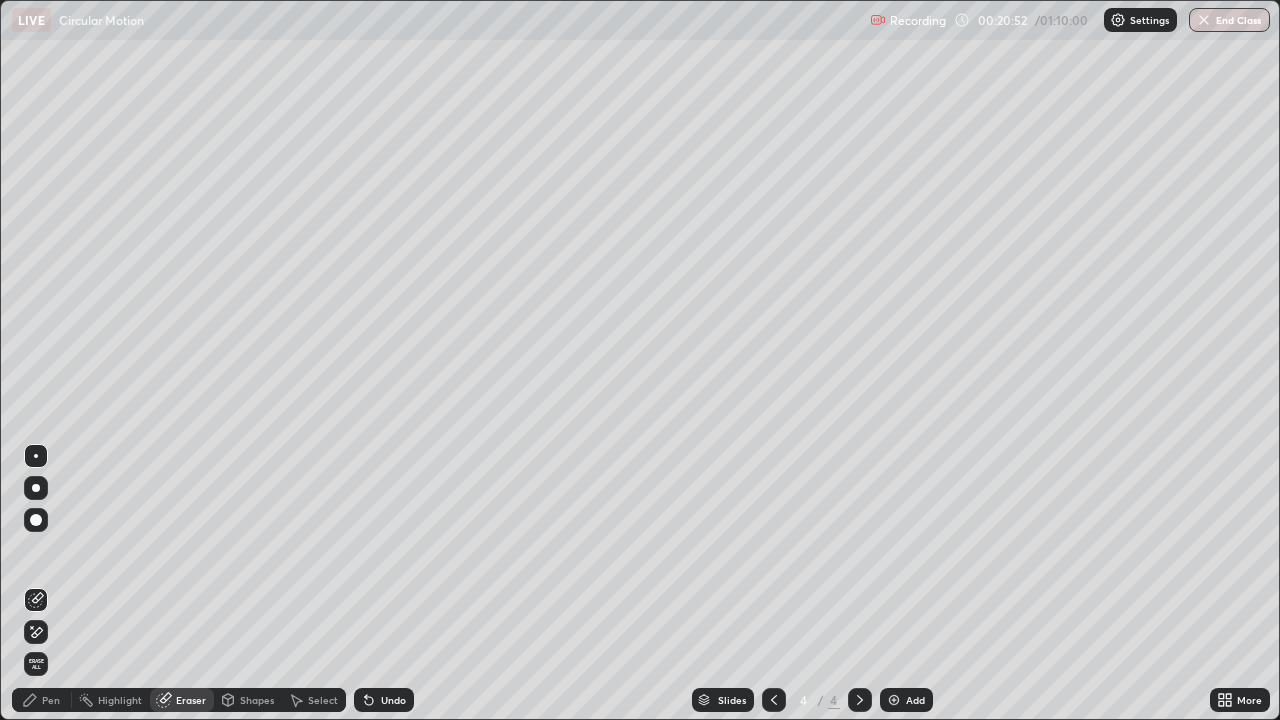 click on "Pen" at bounding box center [51, 700] 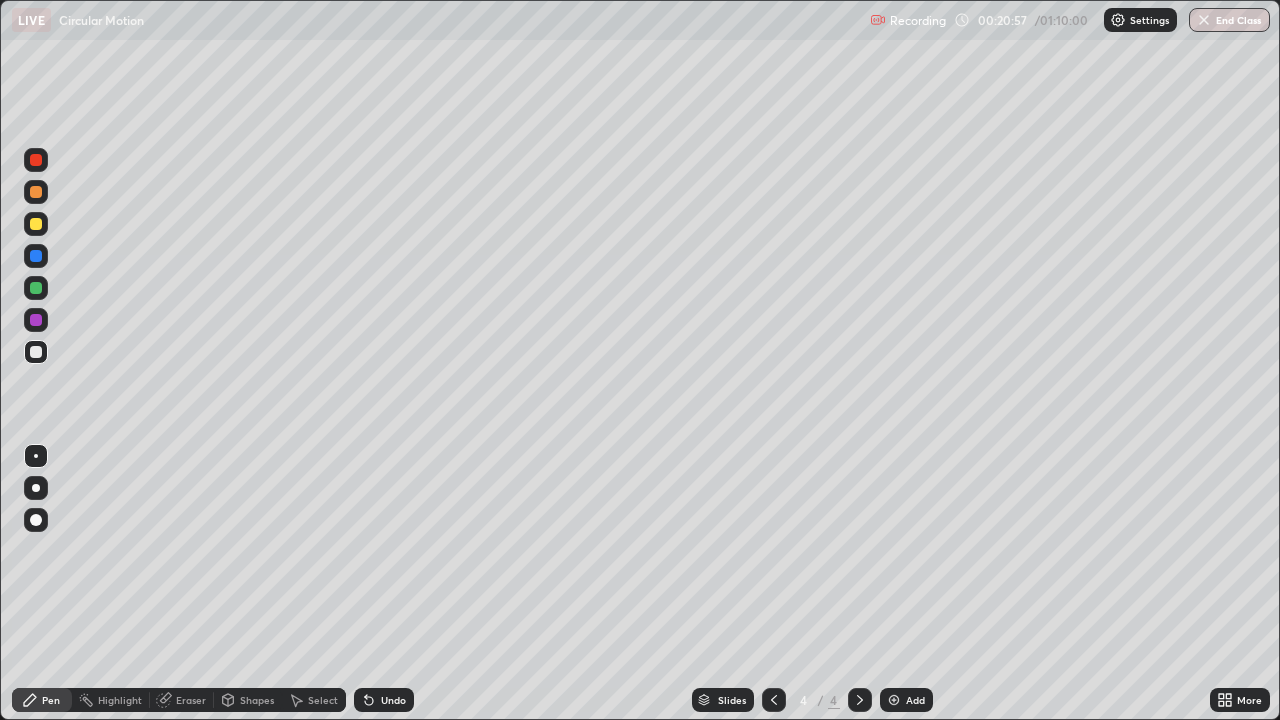 click on "Eraser" at bounding box center (191, 700) 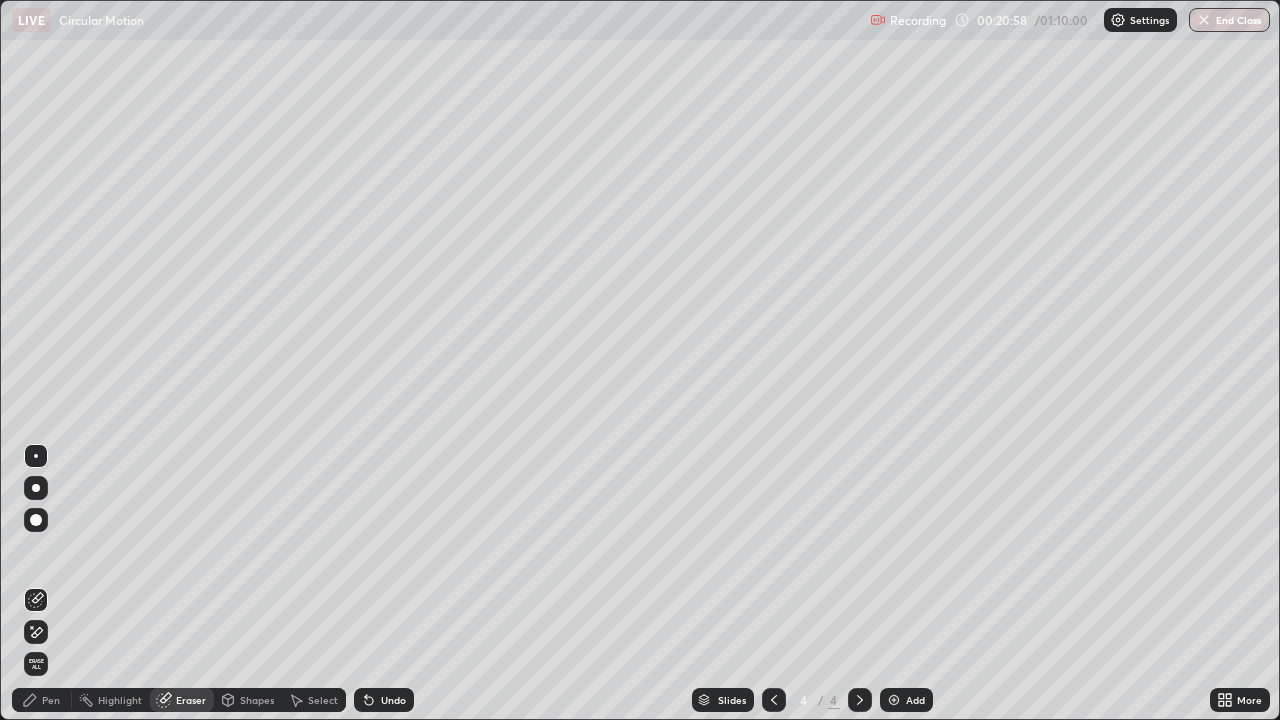 click 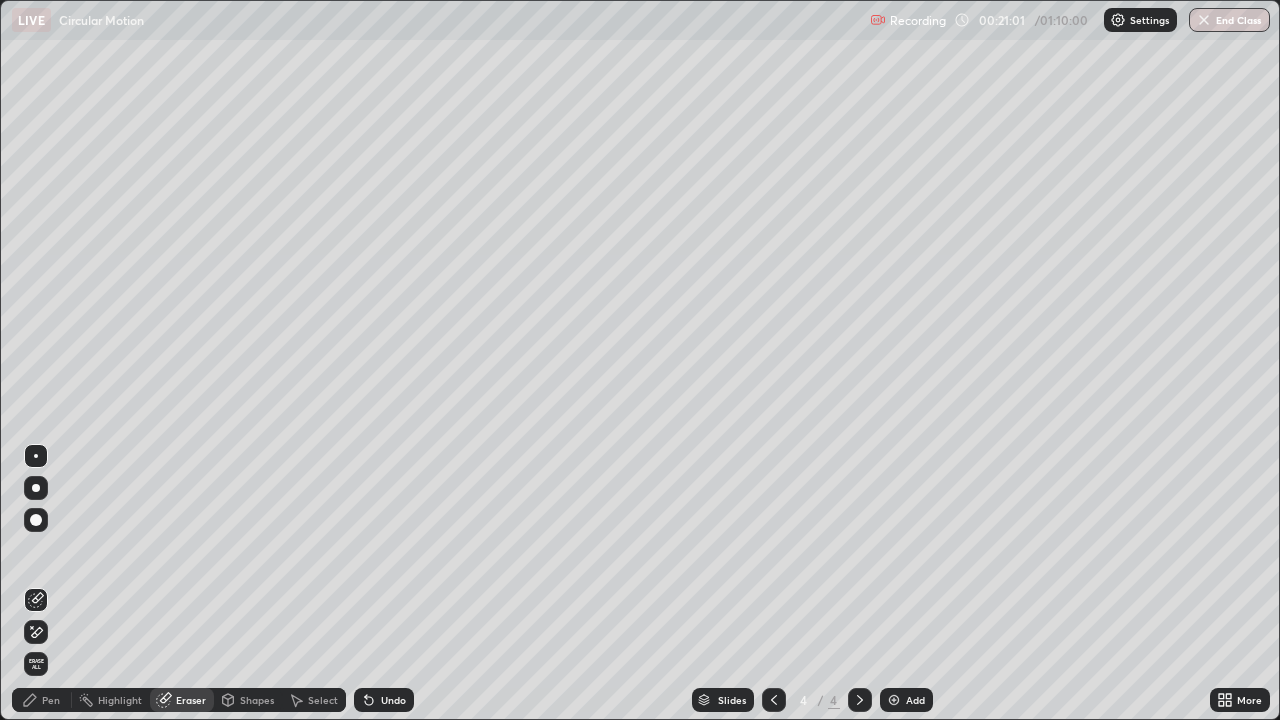 click on "Pen" at bounding box center [51, 700] 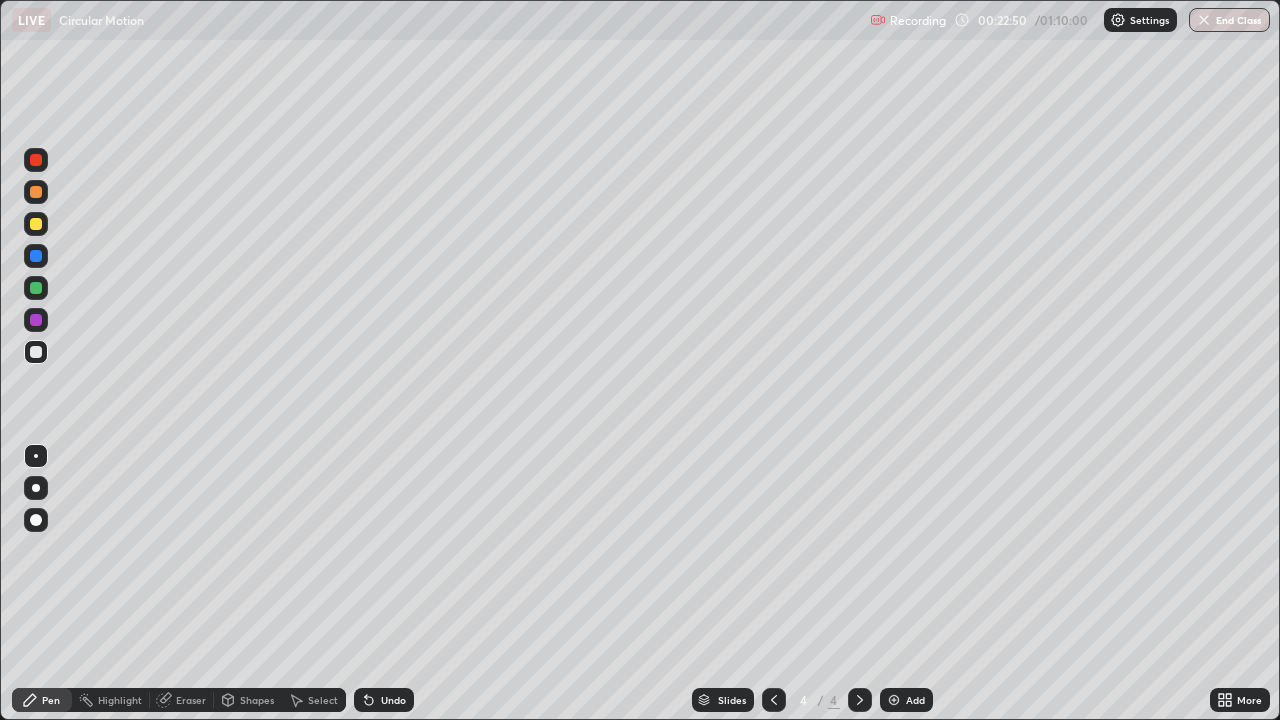 click at bounding box center (36, 224) 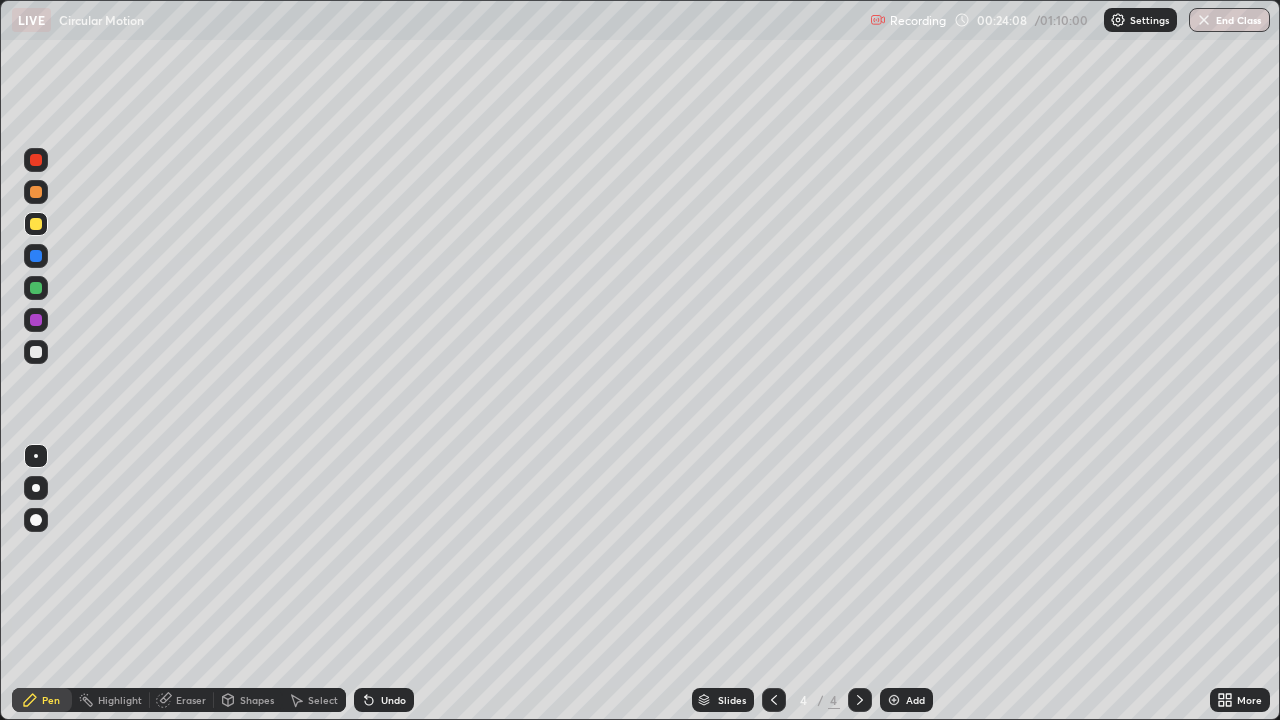 click on "Eraser" at bounding box center (191, 700) 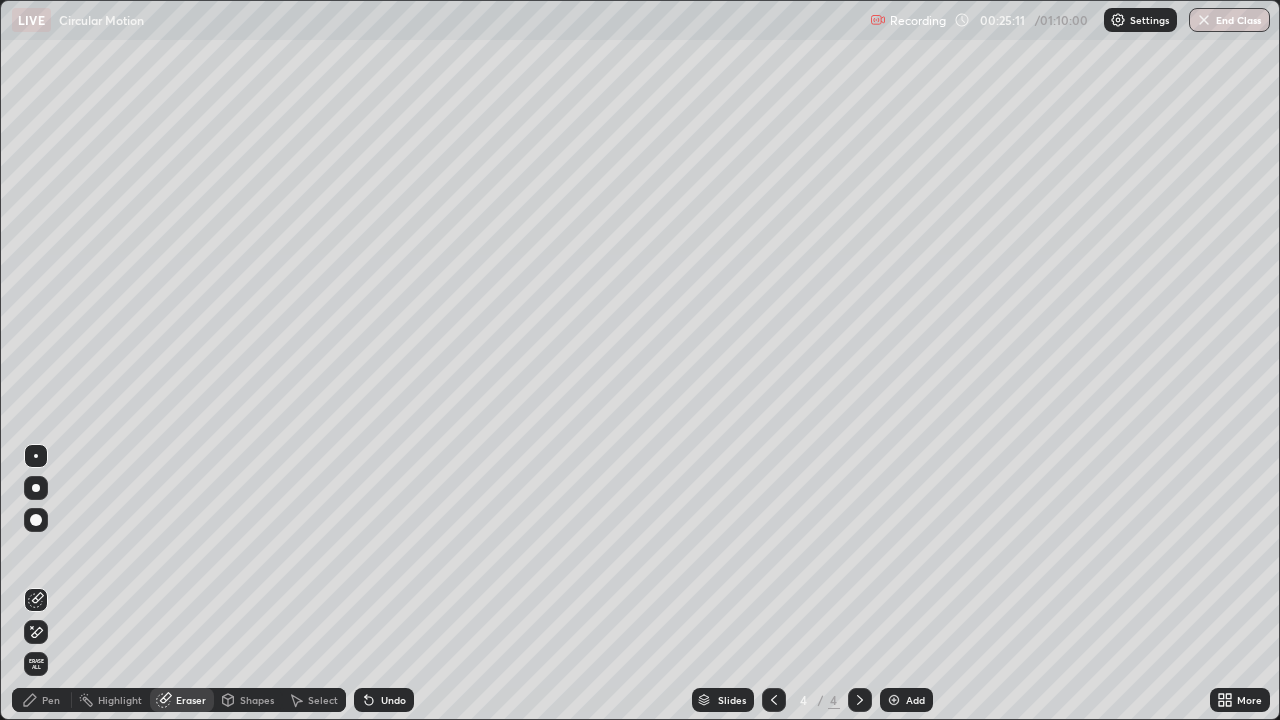 click on "Pen" at bounding box center (42, 700) 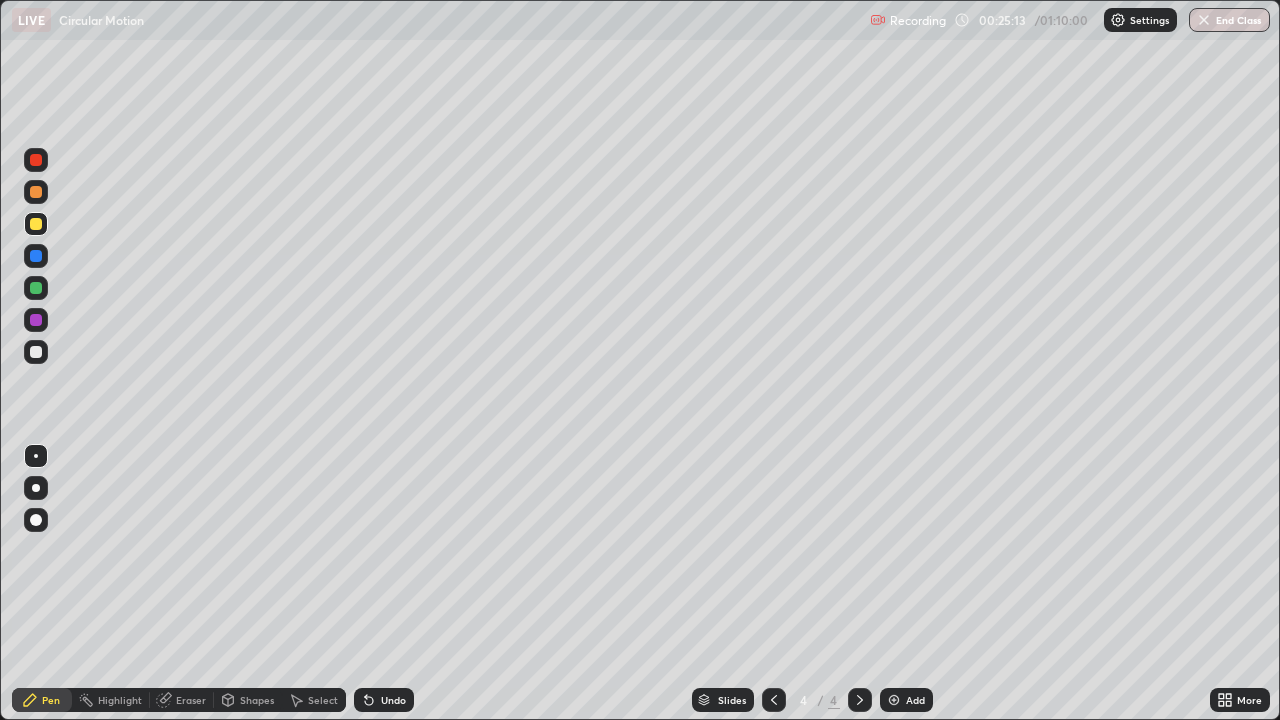 click at bounding box center (36, 192) 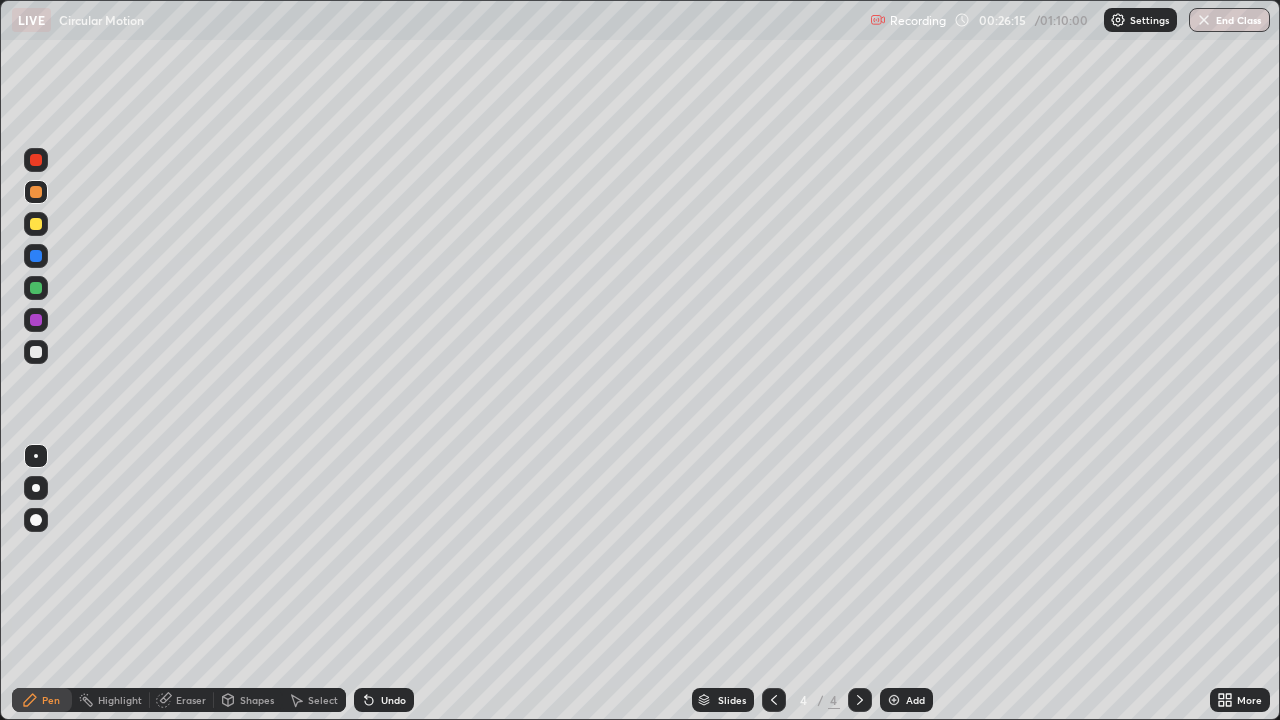 click on "Eraser" at bounding box center [191, 700] 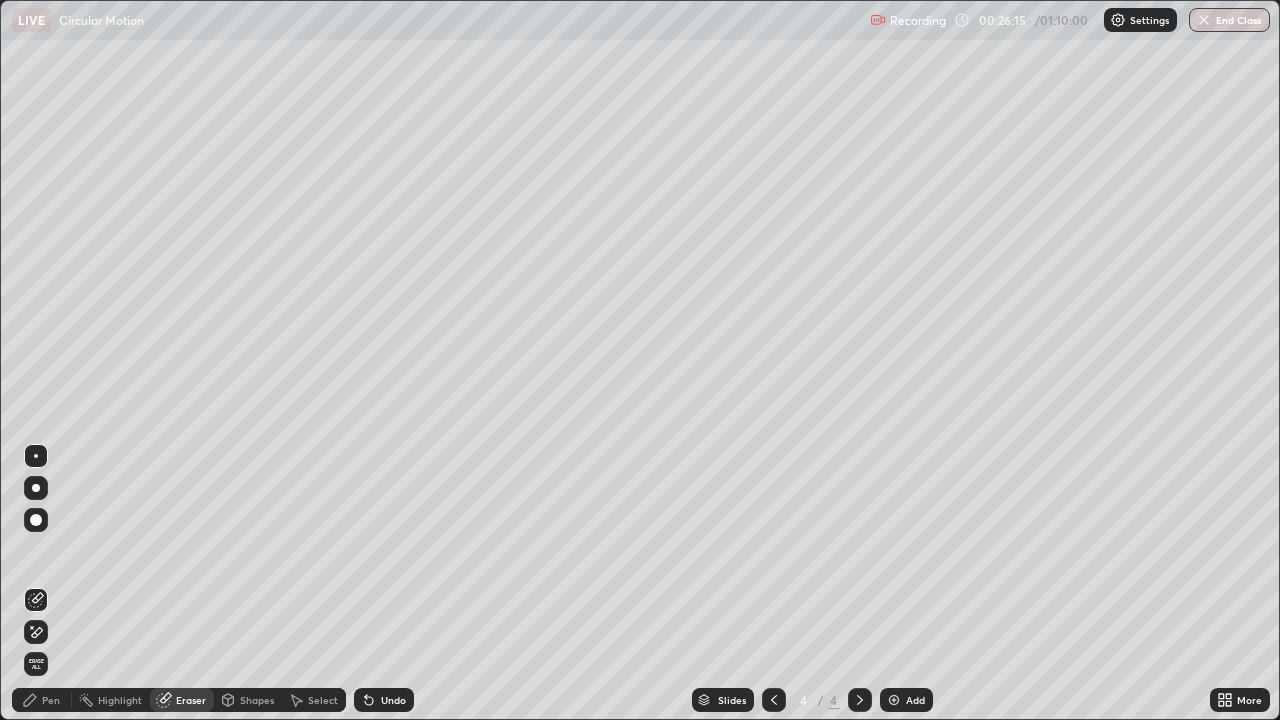 click at bounding box center (36, 632) 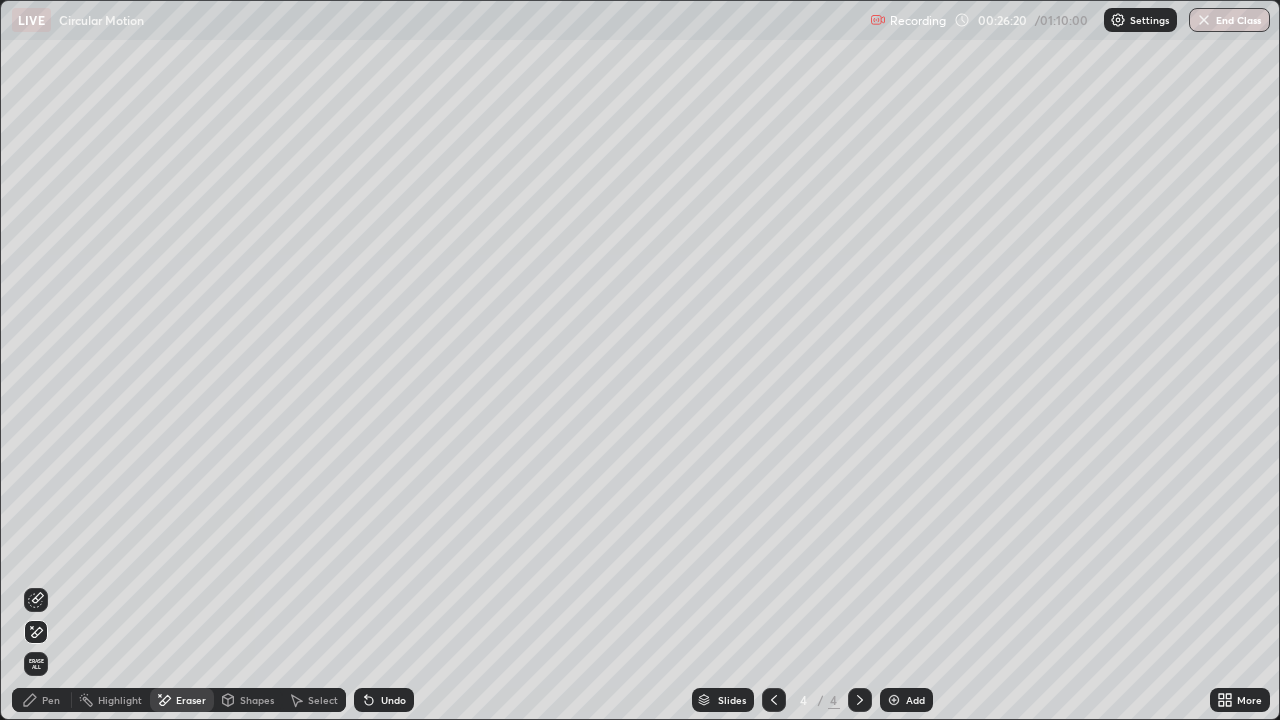 click on "Pen" at bounding box center [51, 700] 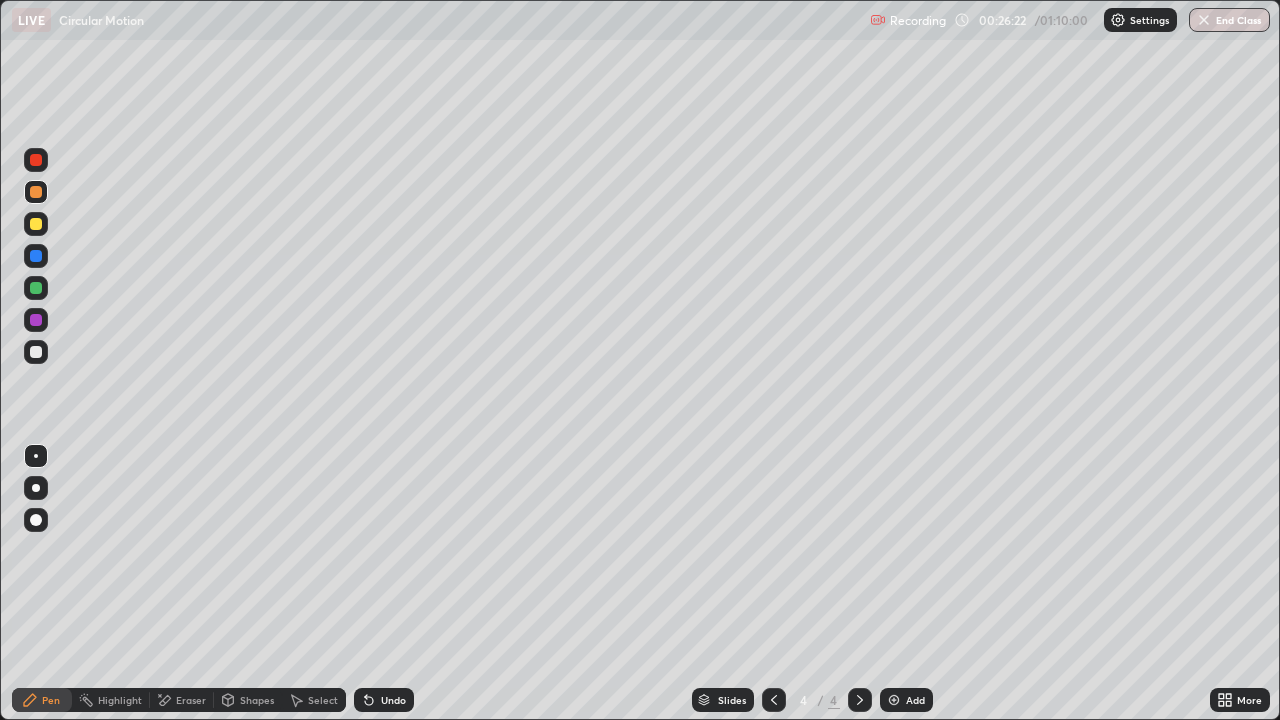 click on "Eraser" at bounding box center (191, 700) 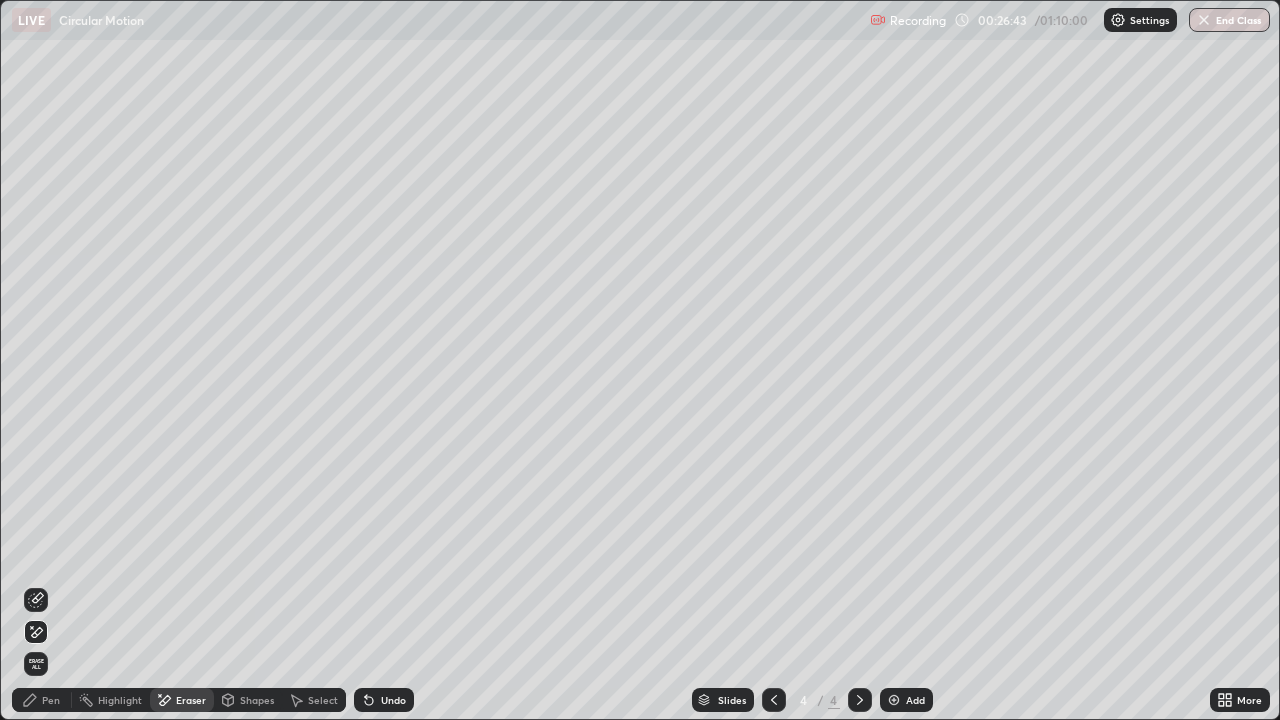 click on "Eraser" at bounding box center [191, 700] 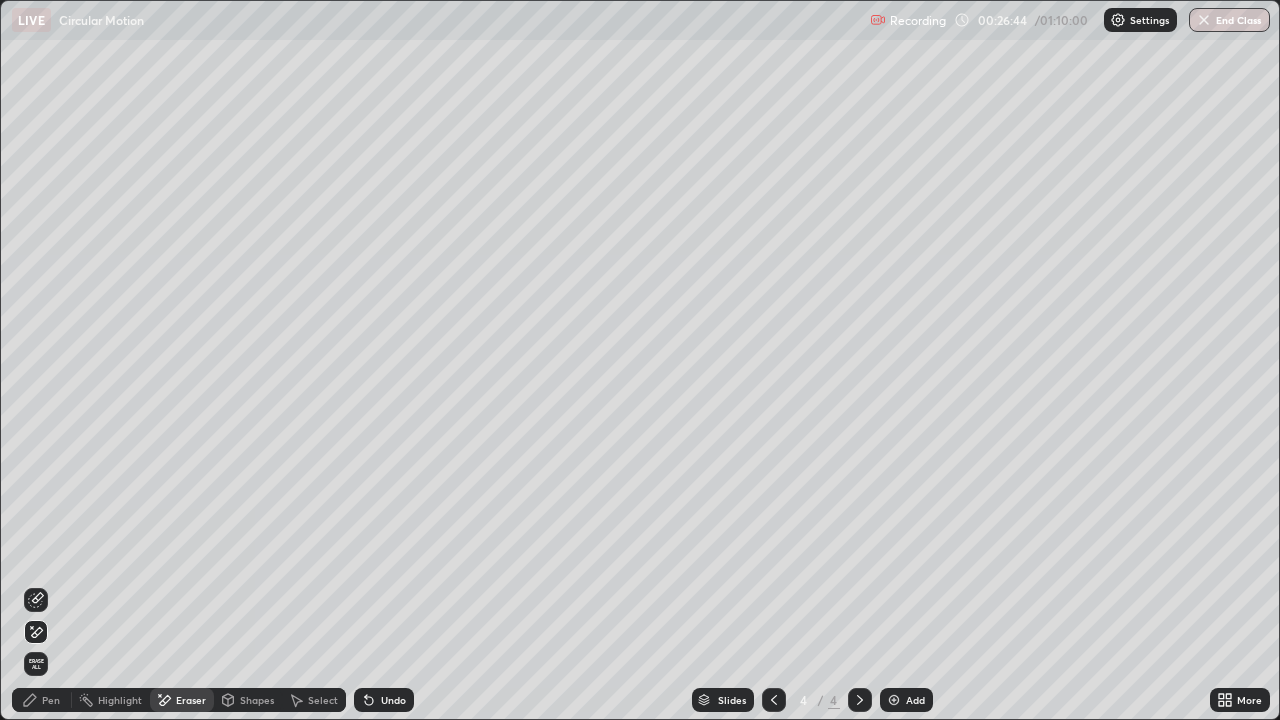 click 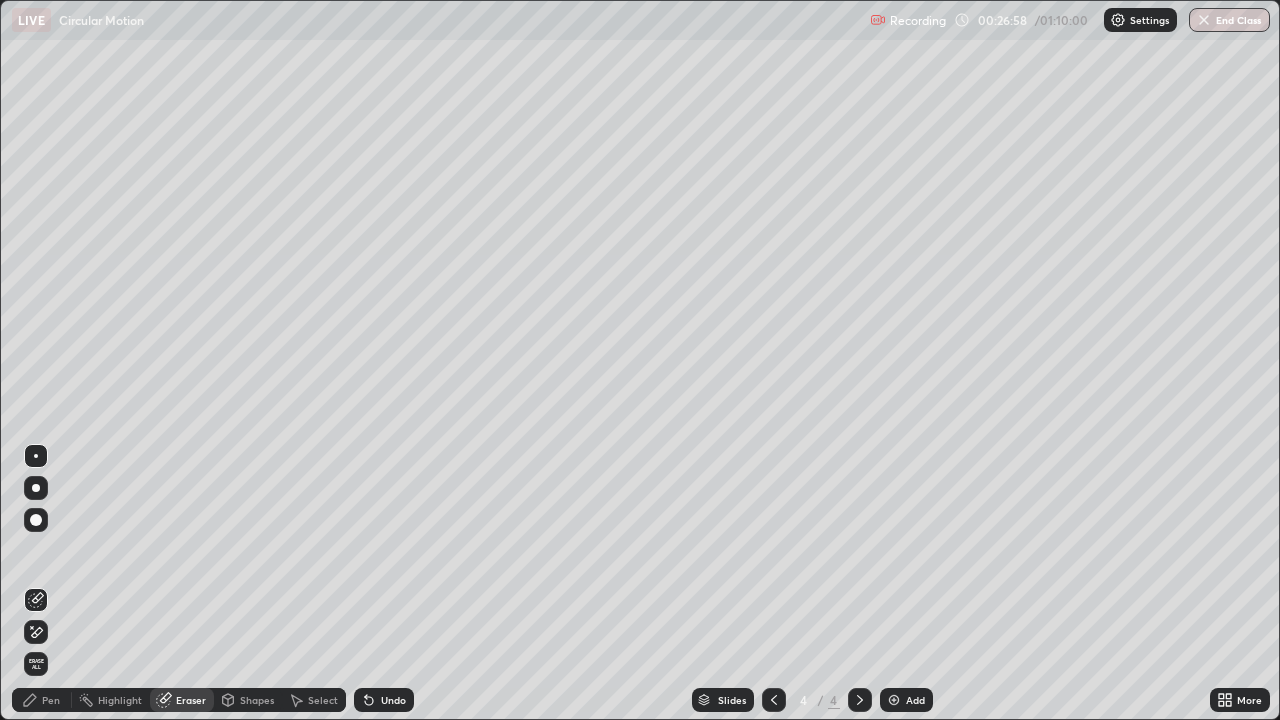 click on "Pen" at bounding box center (51, 700) 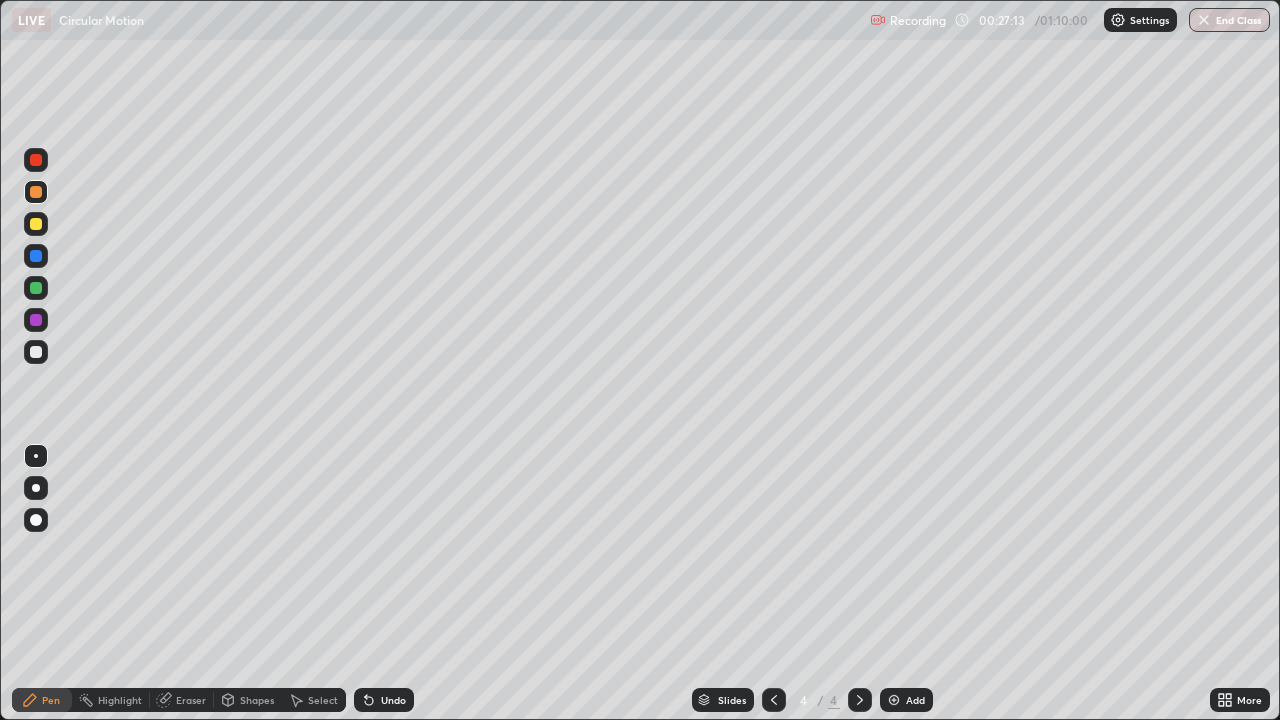 click on "Eraser" at bounding box center (191, 700) 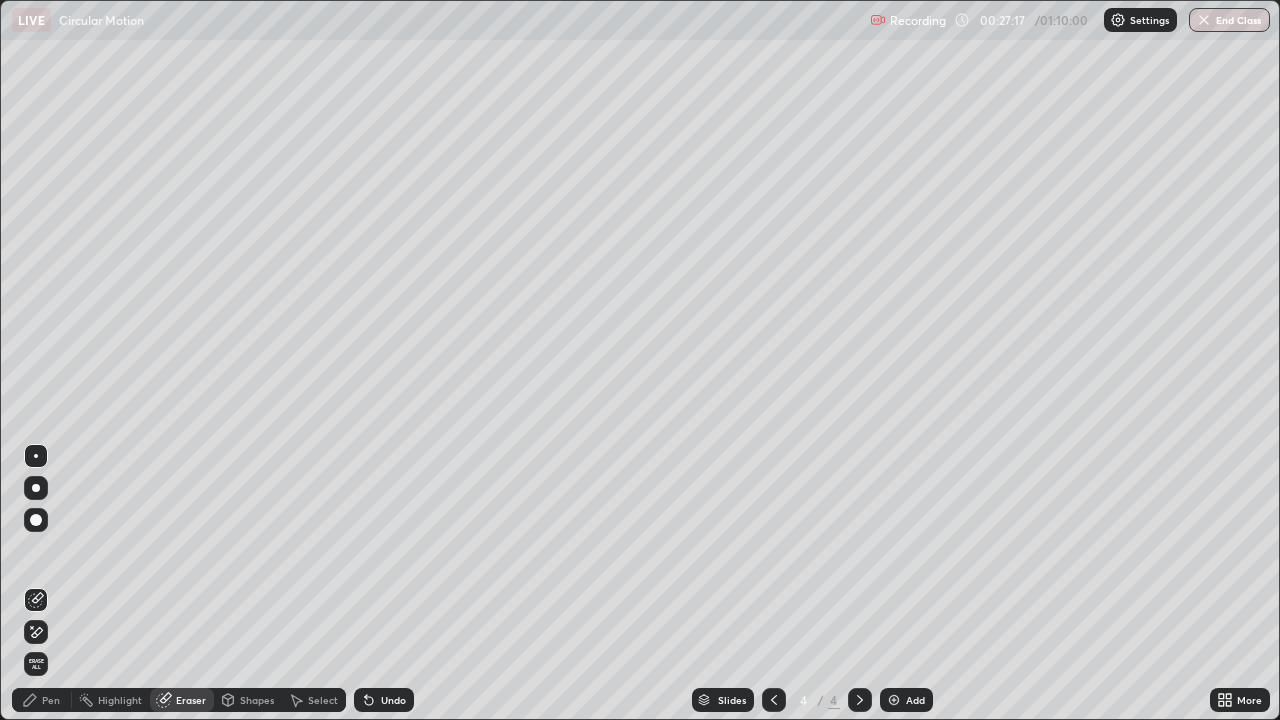 click on "Pen" at bounding box center (42, 700) 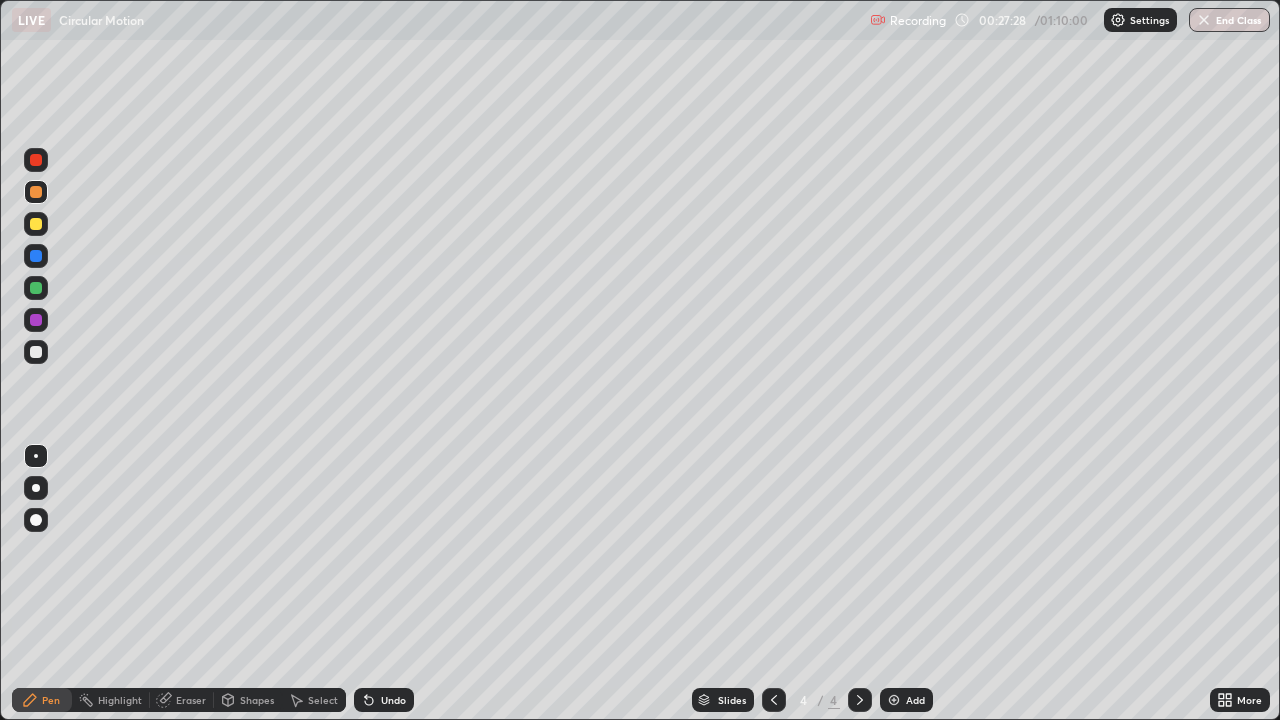 click on "Eraser" at bounding box center [191, 700] 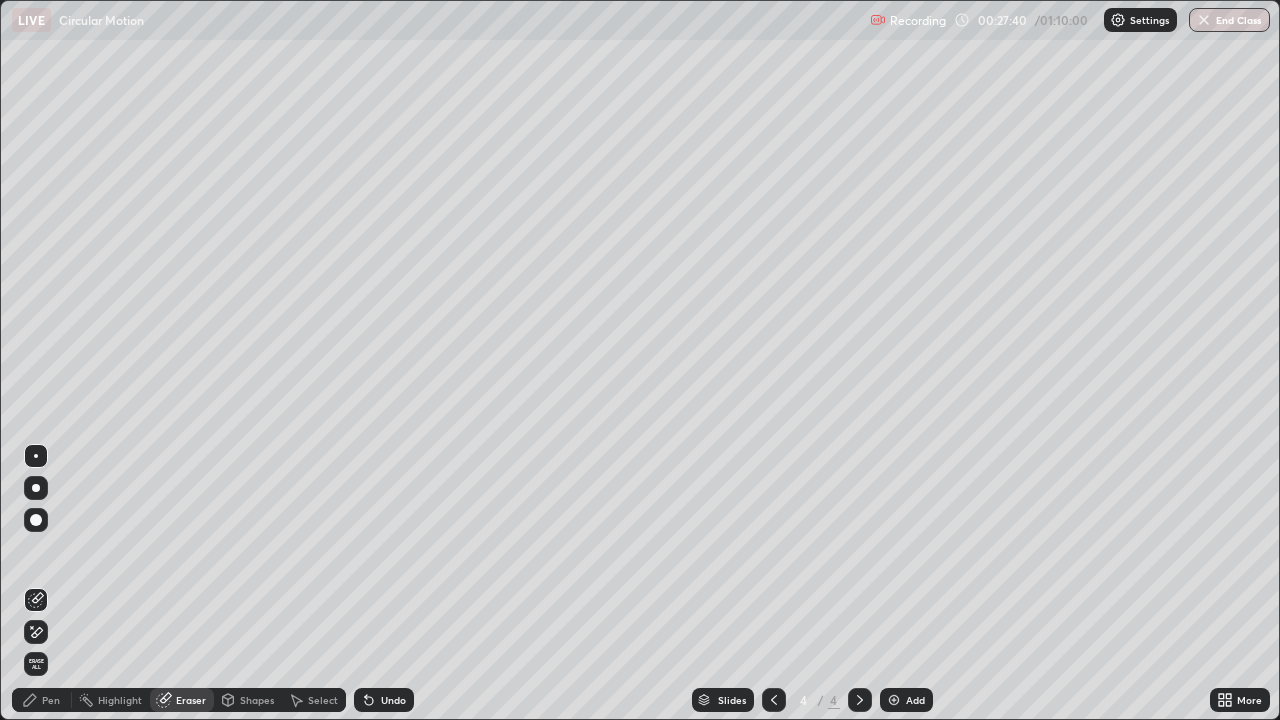 click on "Pen" at bounding box center [51, 700] 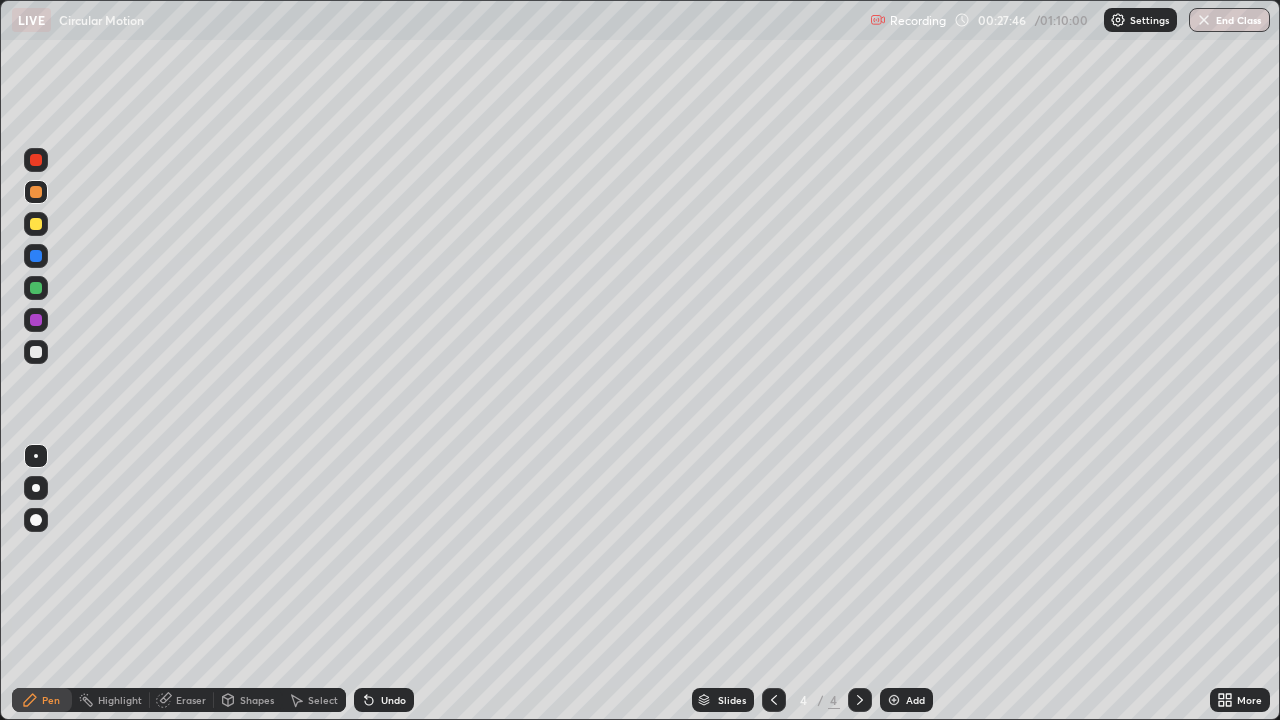 click on "Eraser" at bounding box center [191, 700] 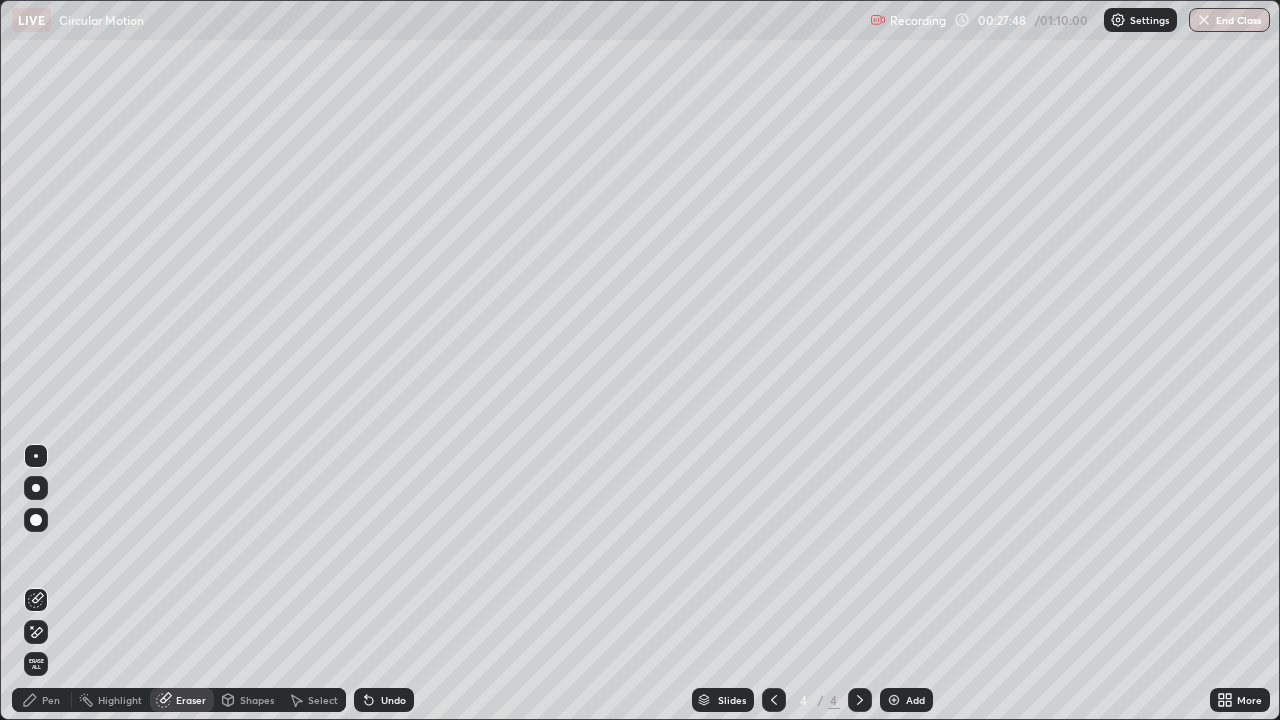 click on "Pen" at bounding box center (51, 700) 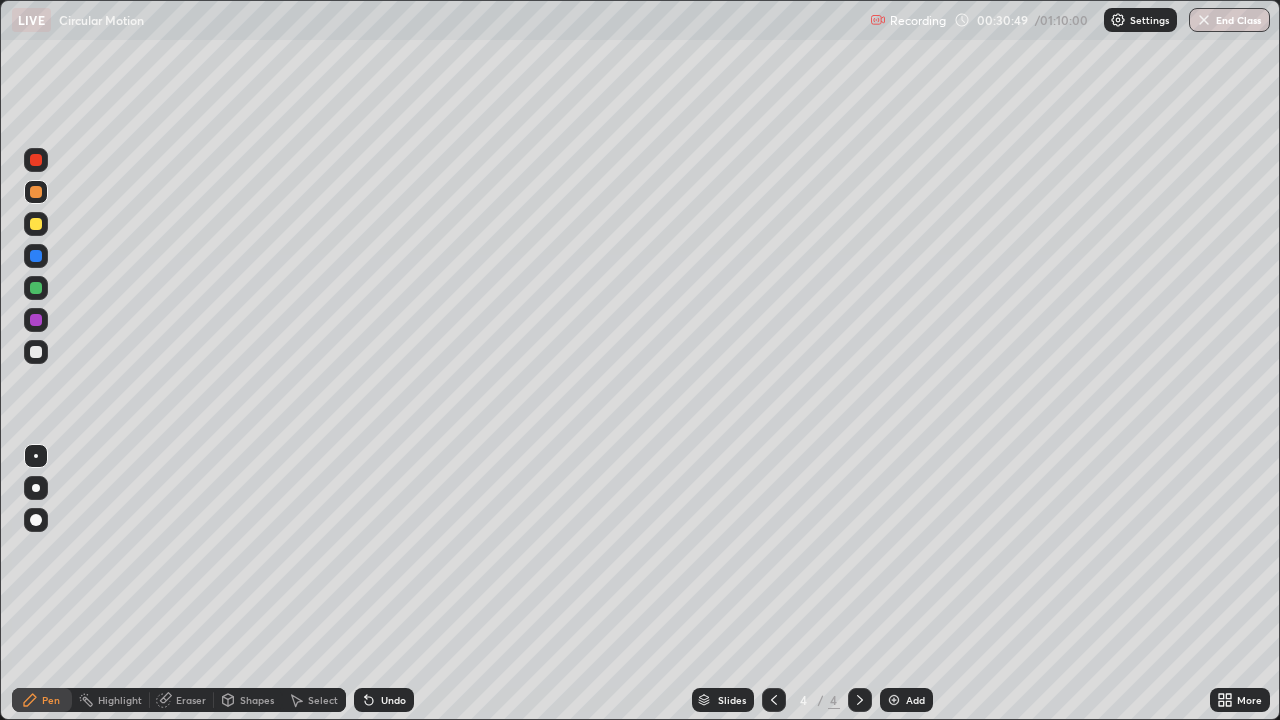 click at bounding box center (36, 288) 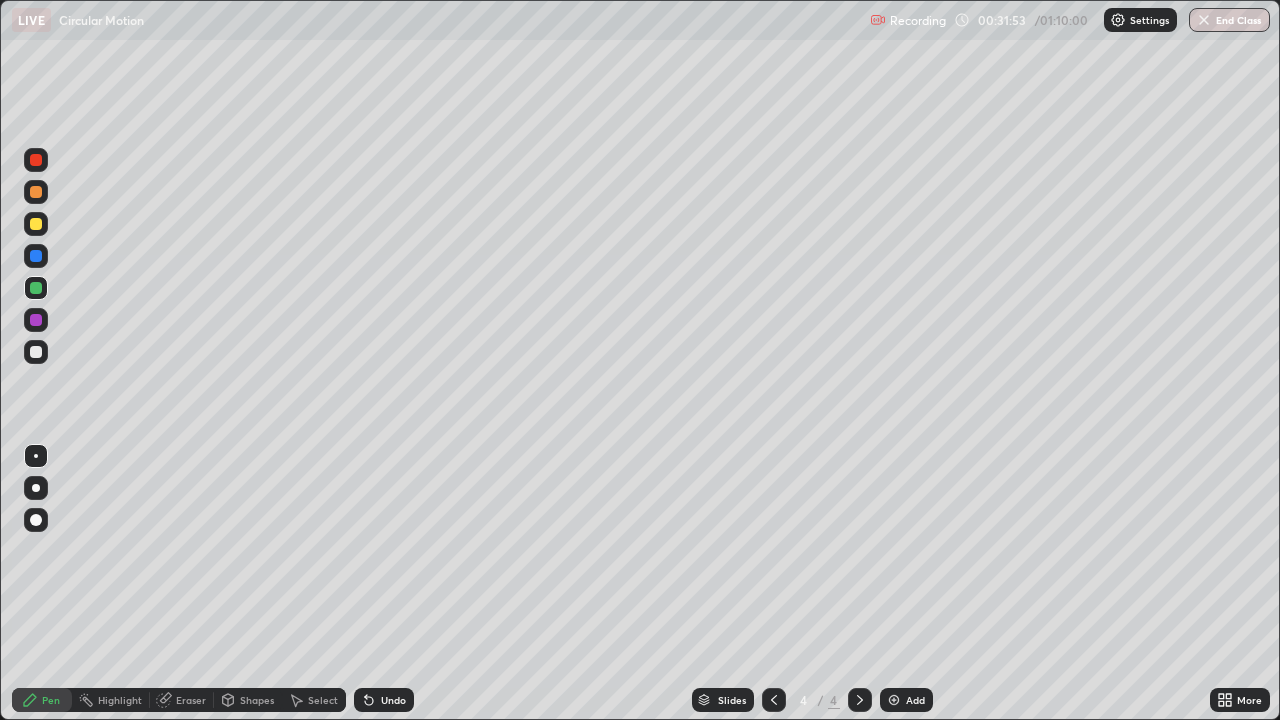 click on "Add" at bounding box center [906, 700] 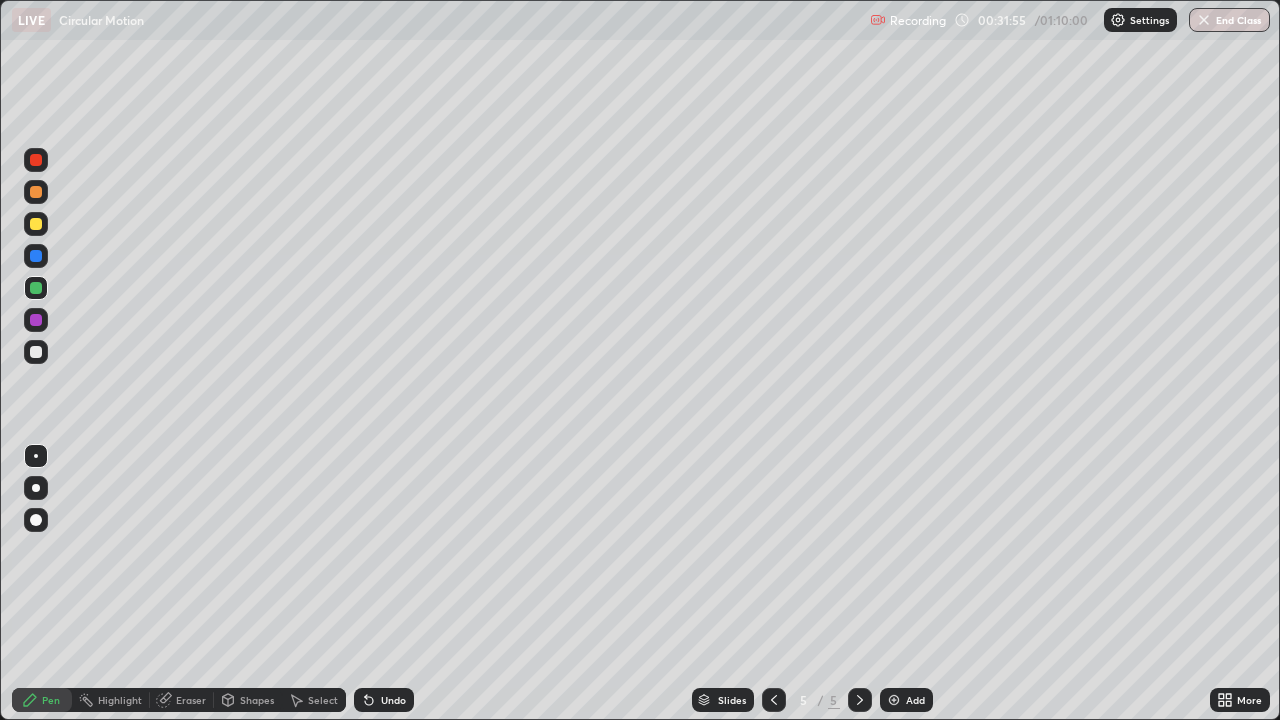 click at bounding box center (36, 352) 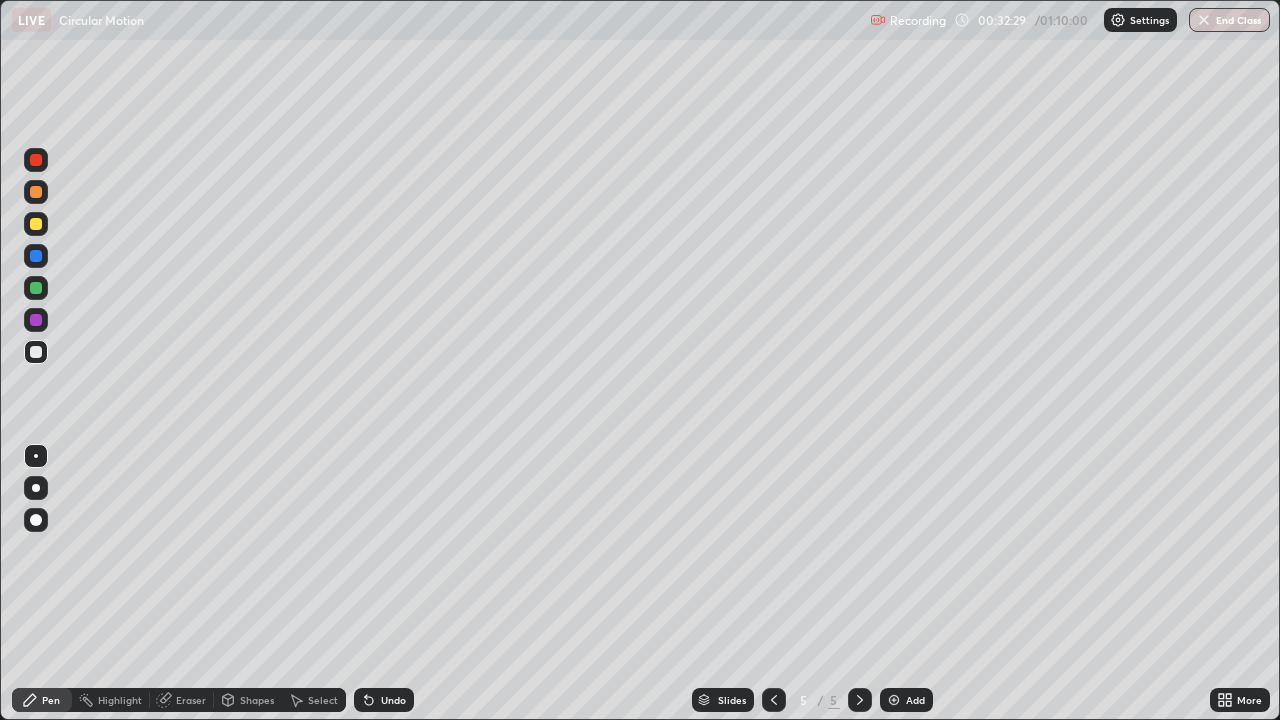 click at bounding box center [36, 224] 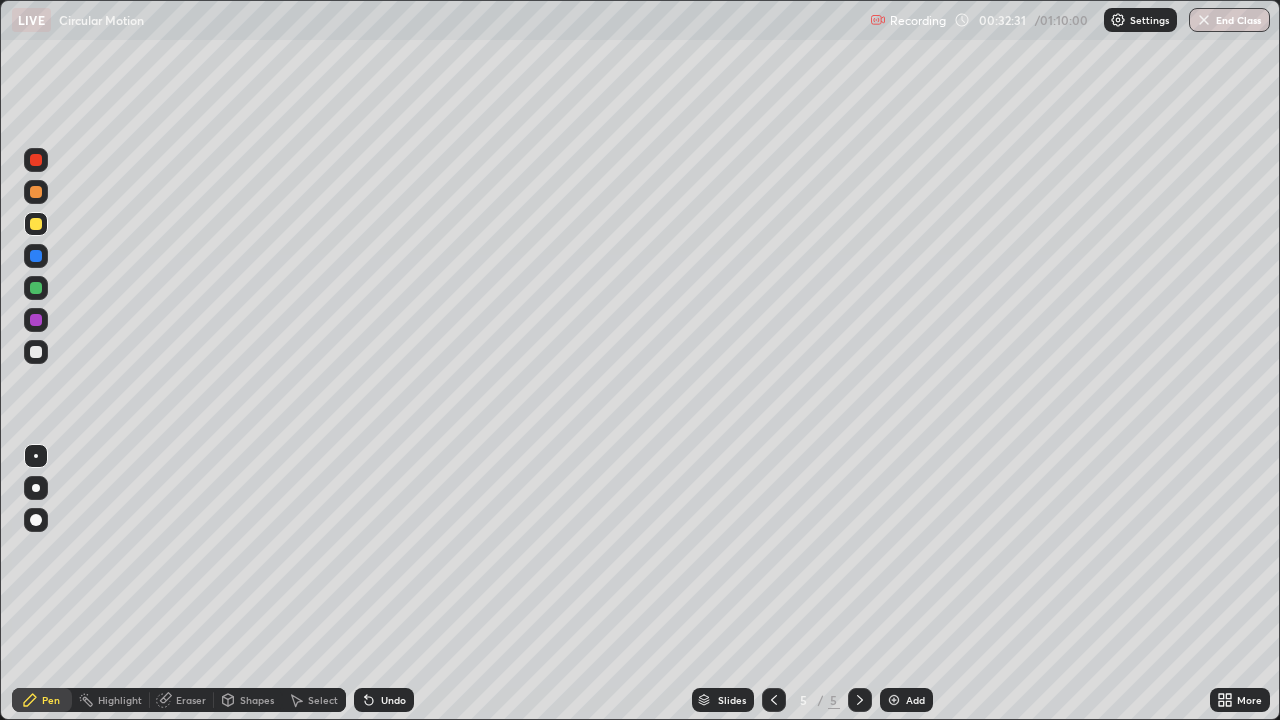 click on "Undo" at bounding box center (393, 700) 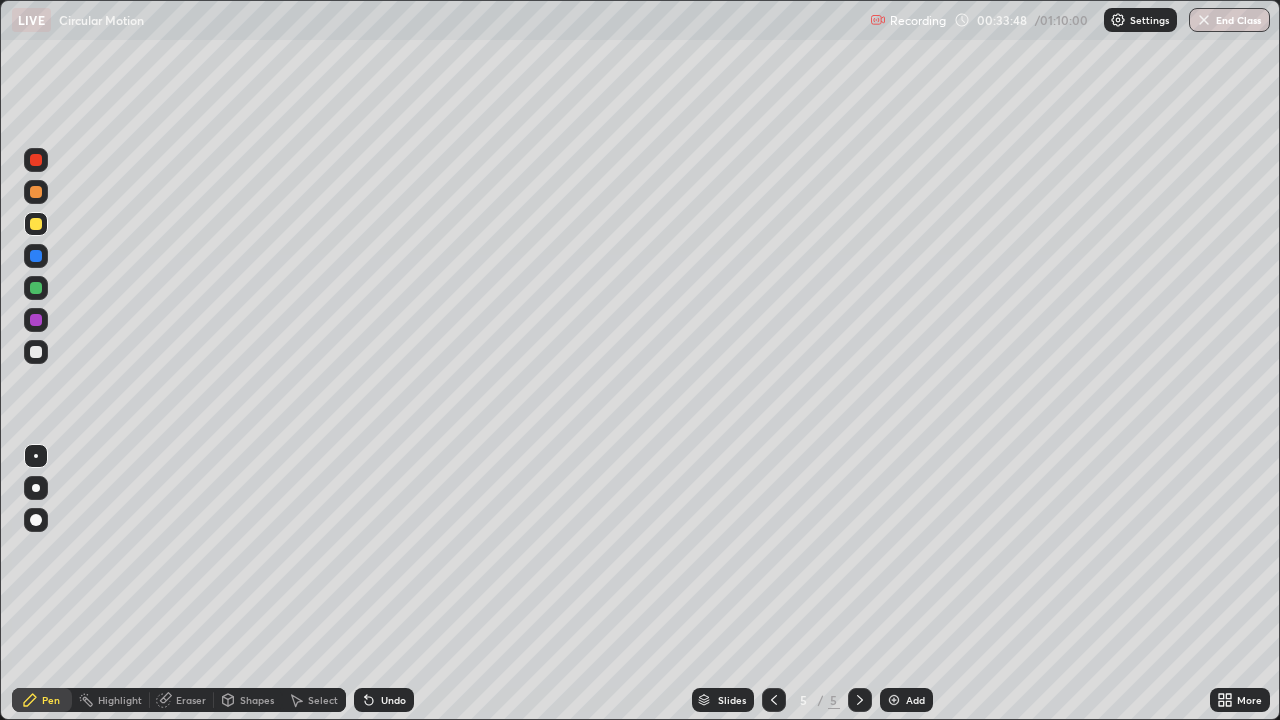 click at bounding box center (36, 320) 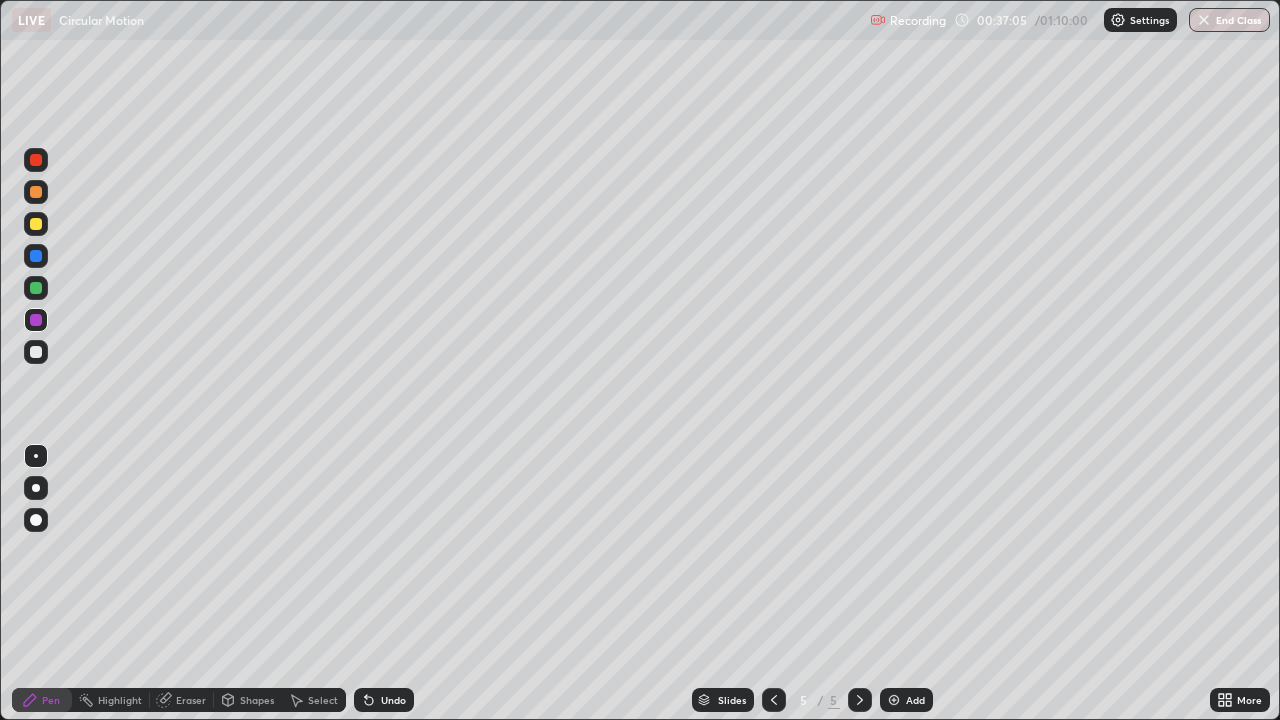 click at bounding box center [36, 352] 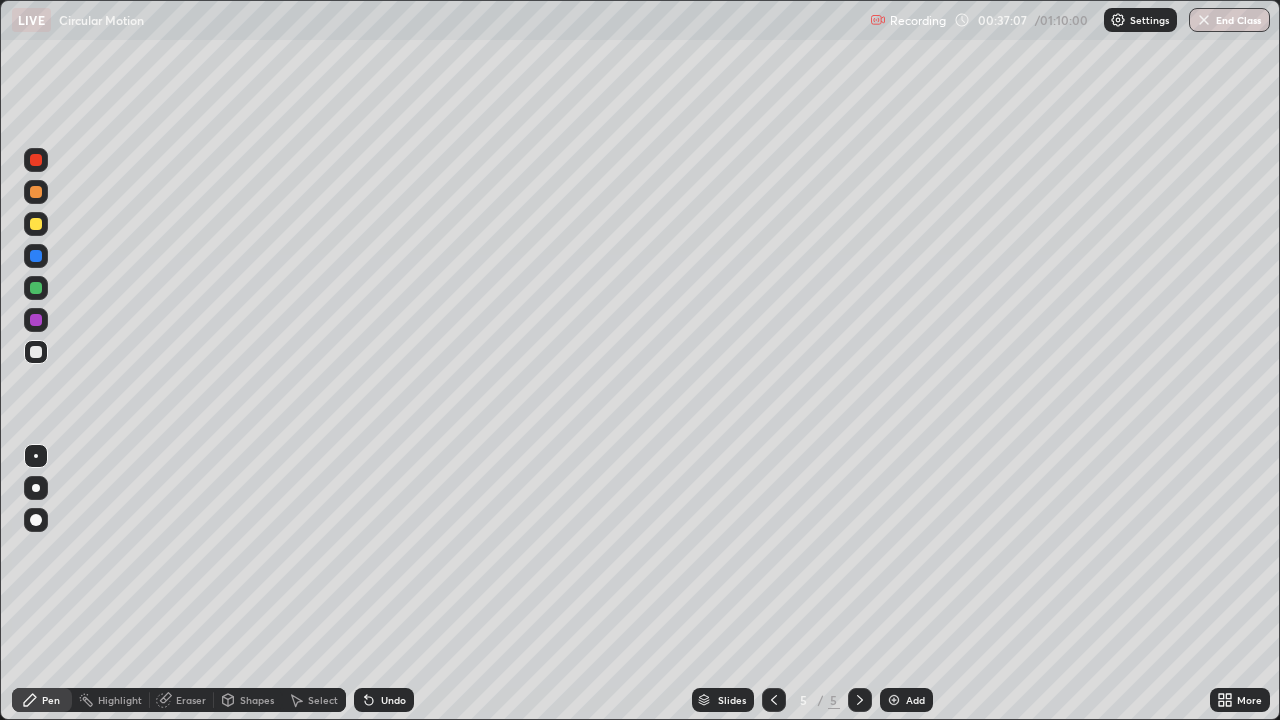 click on "Shapes" at bounding box center (257, 700) 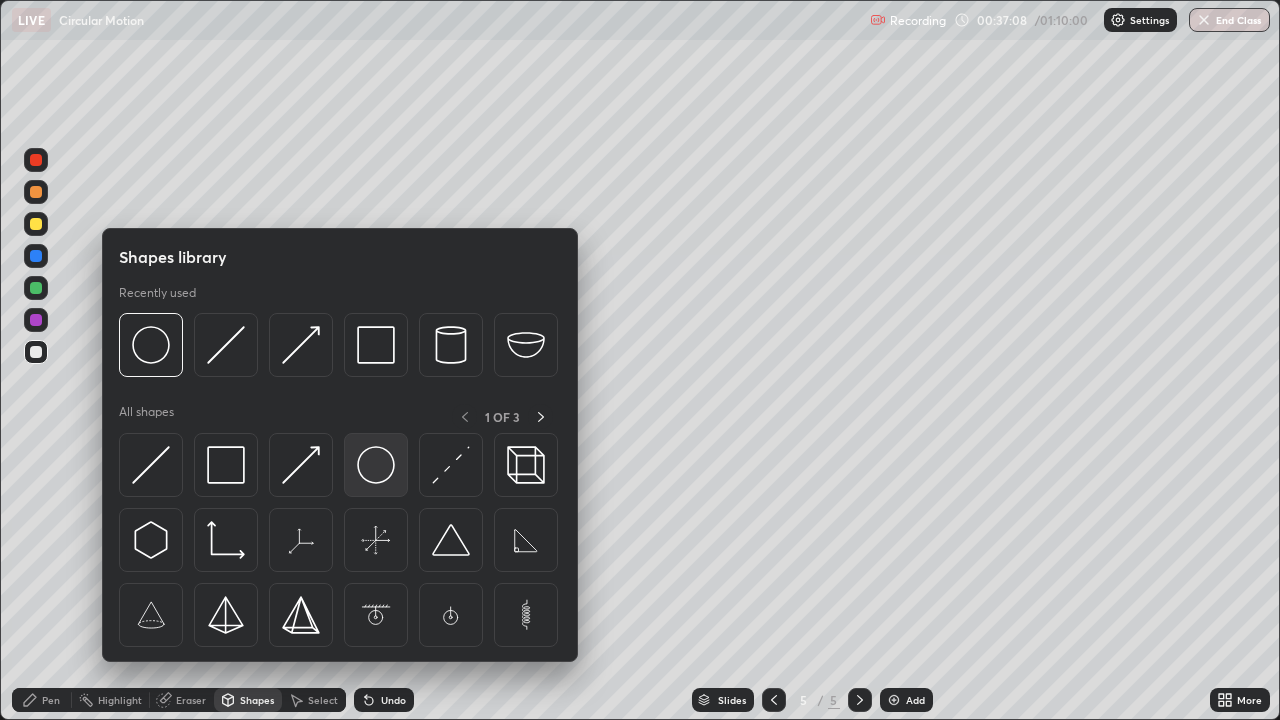 click at bounding box center [376, 465] 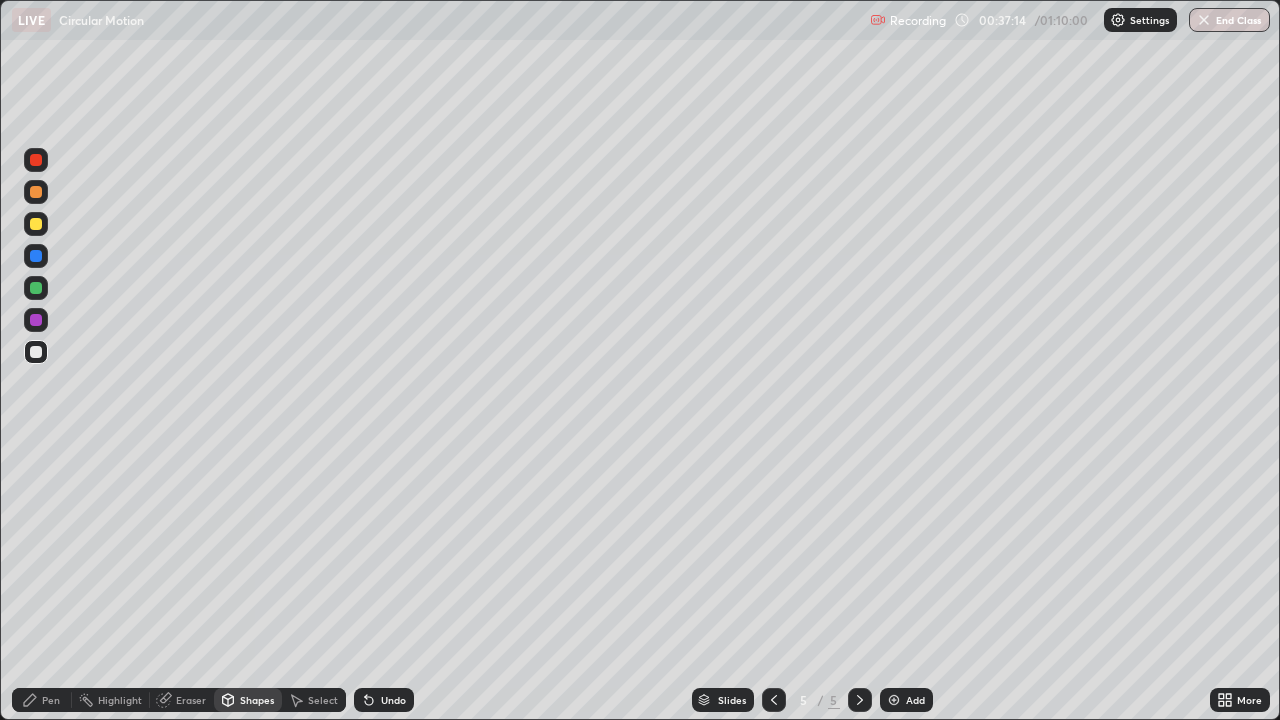 click on "Pen" at bounding box center (42, 700) 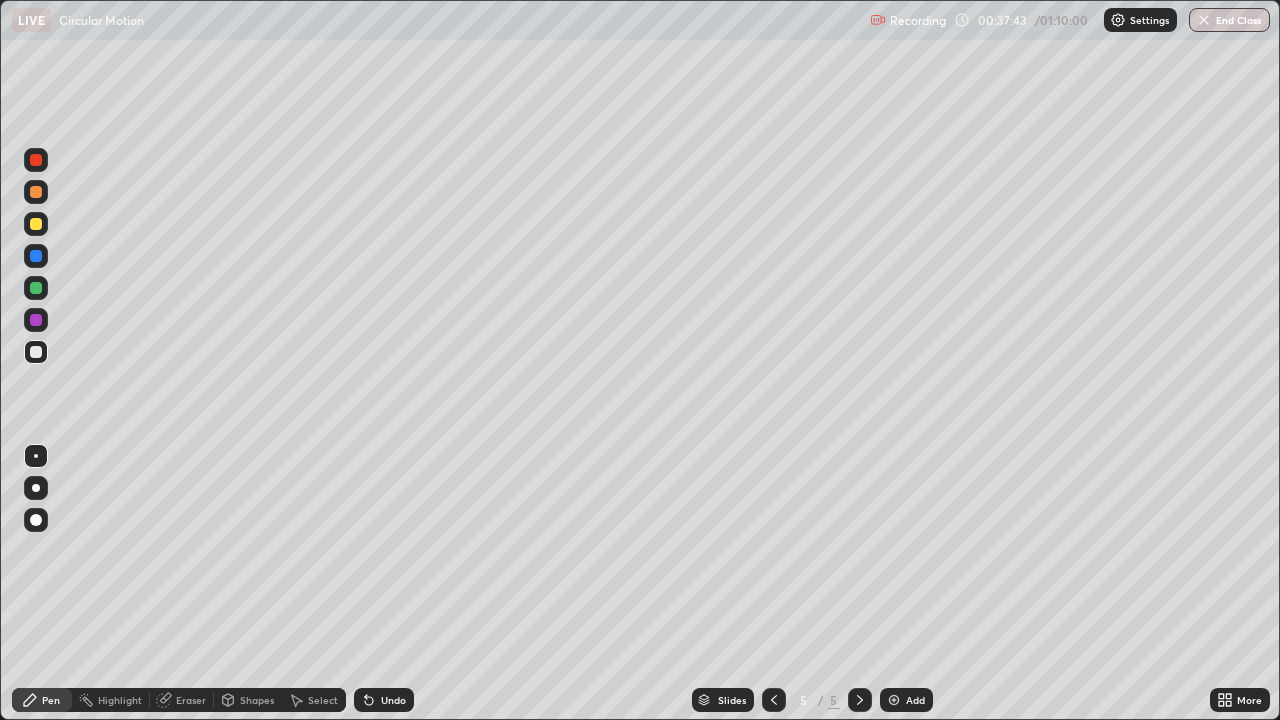 click at bounding box center (36, 224) 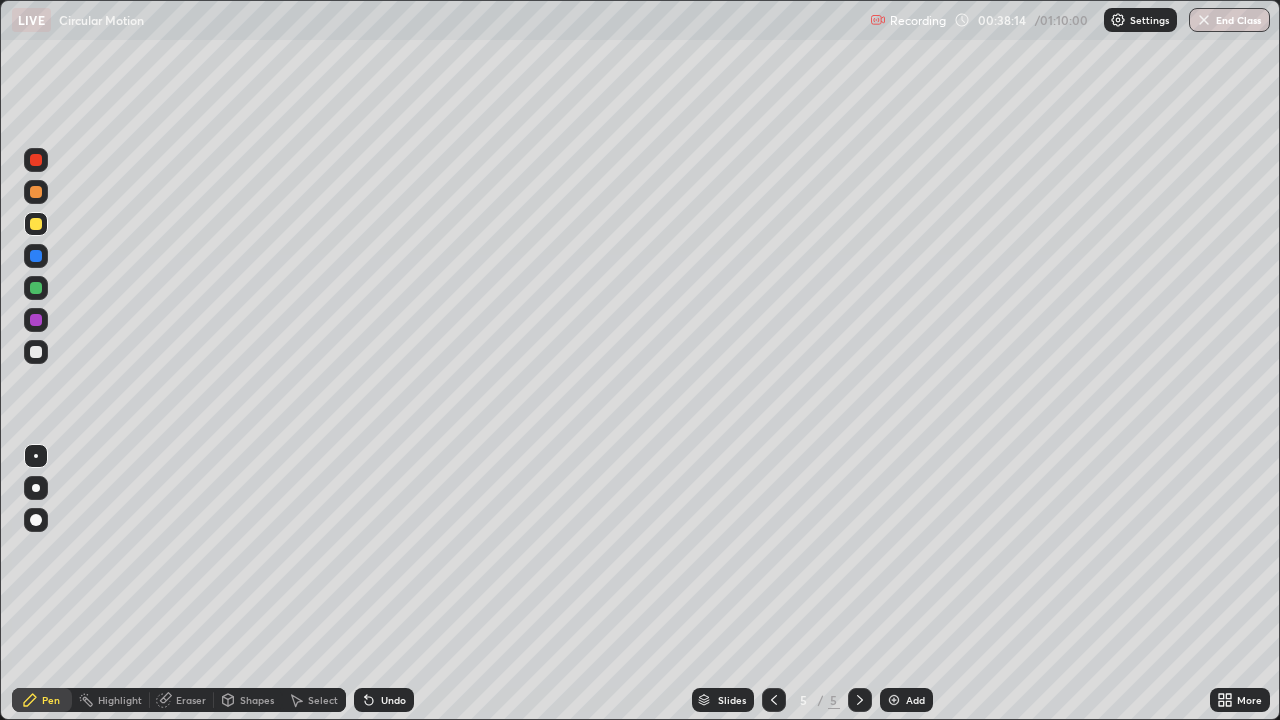 click at bounding box center [36, 288] 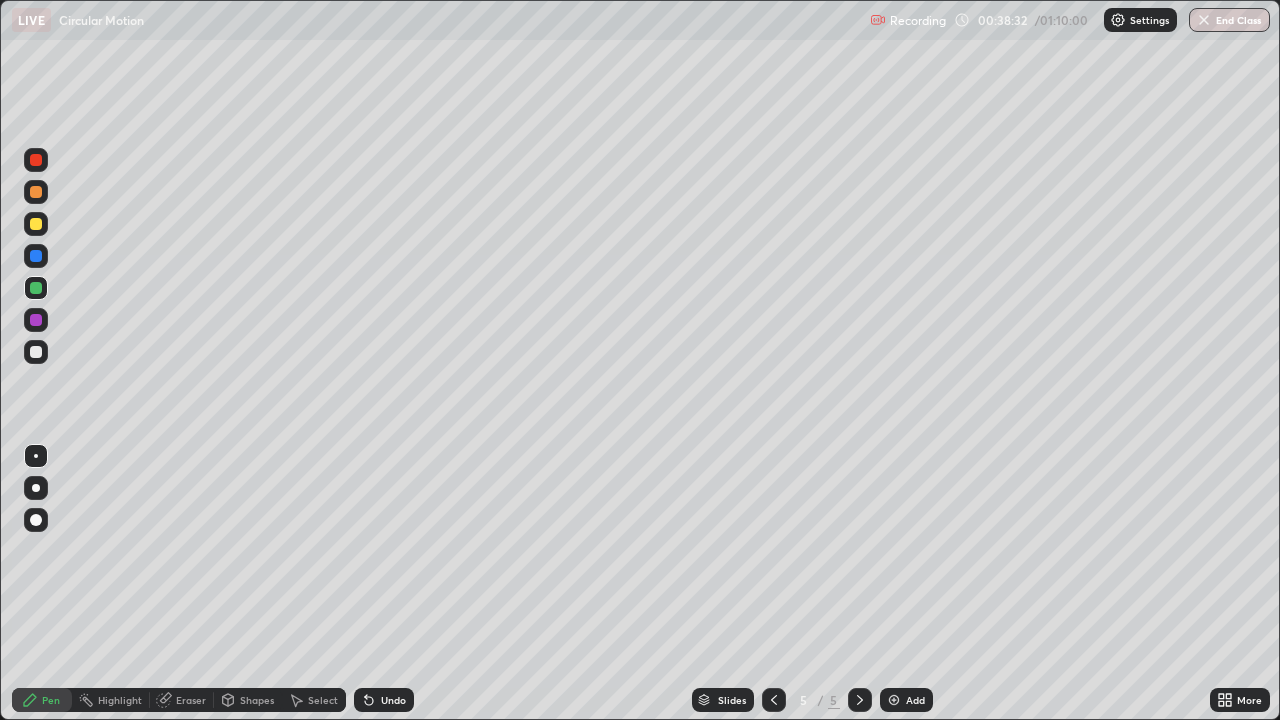 click at bounding box center [36, 352] 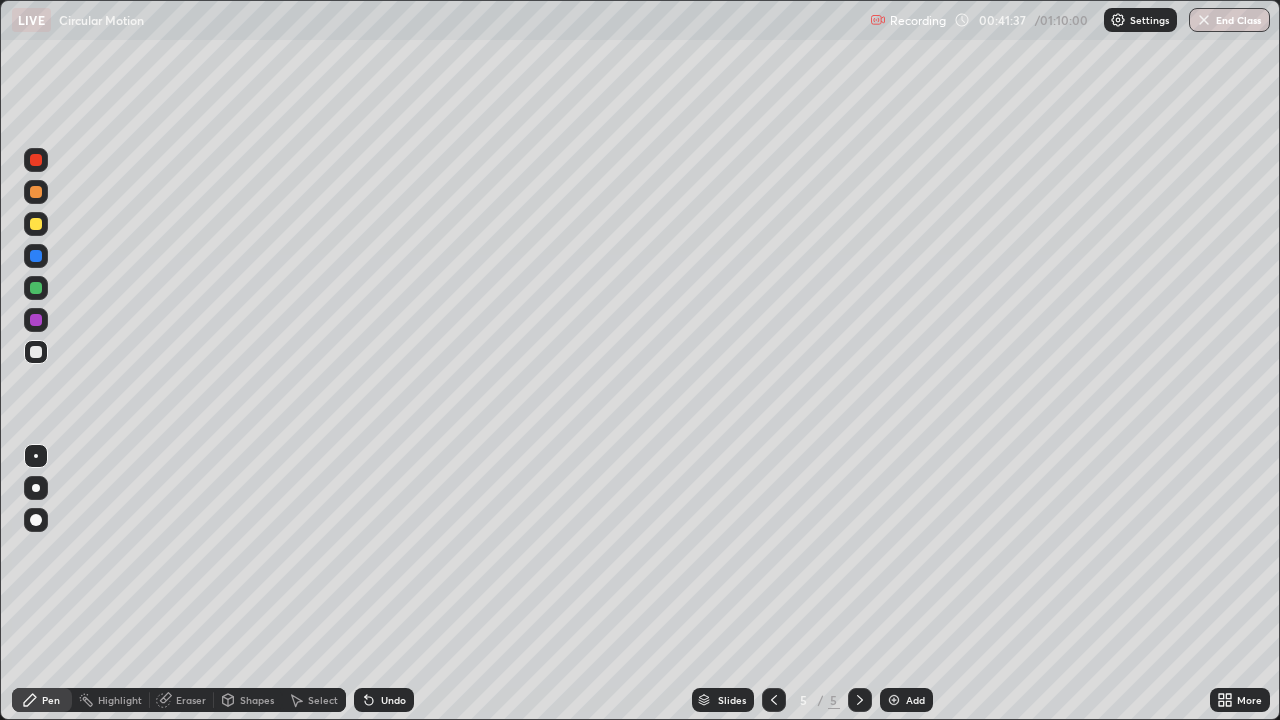 click at bounding box center [894, 700] 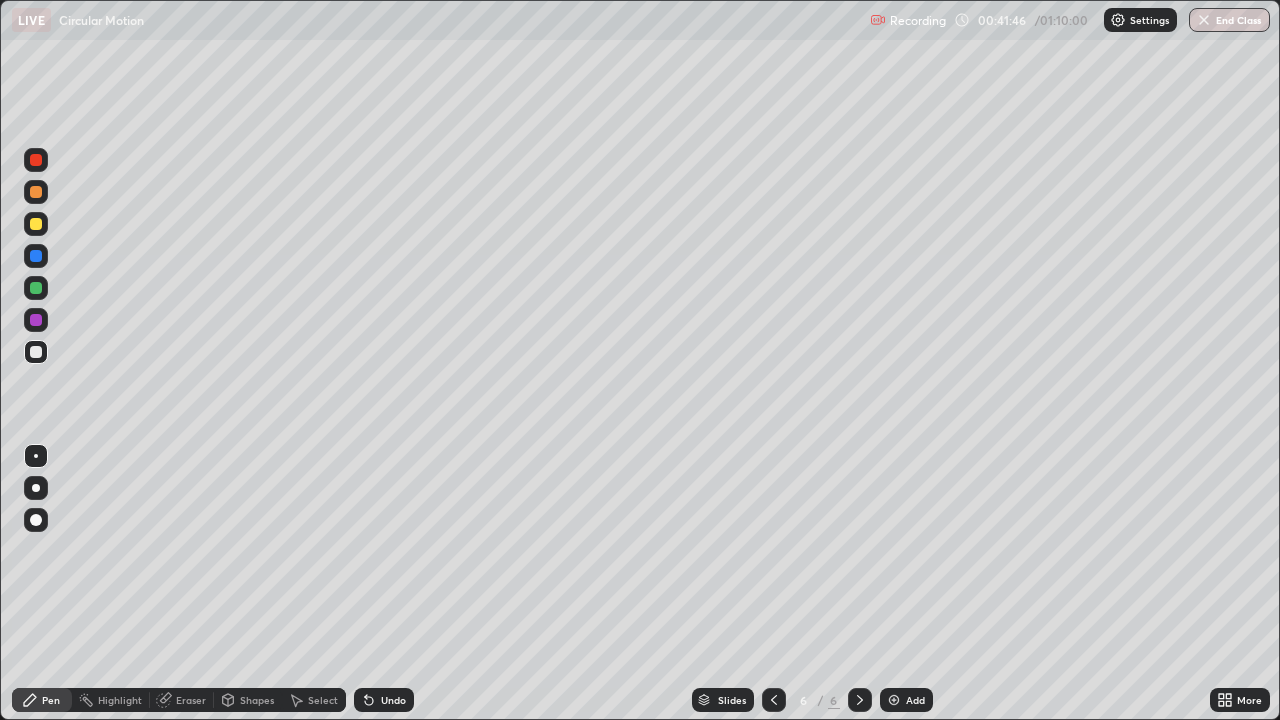 click on "Undo" at bounding box center (393, 700) 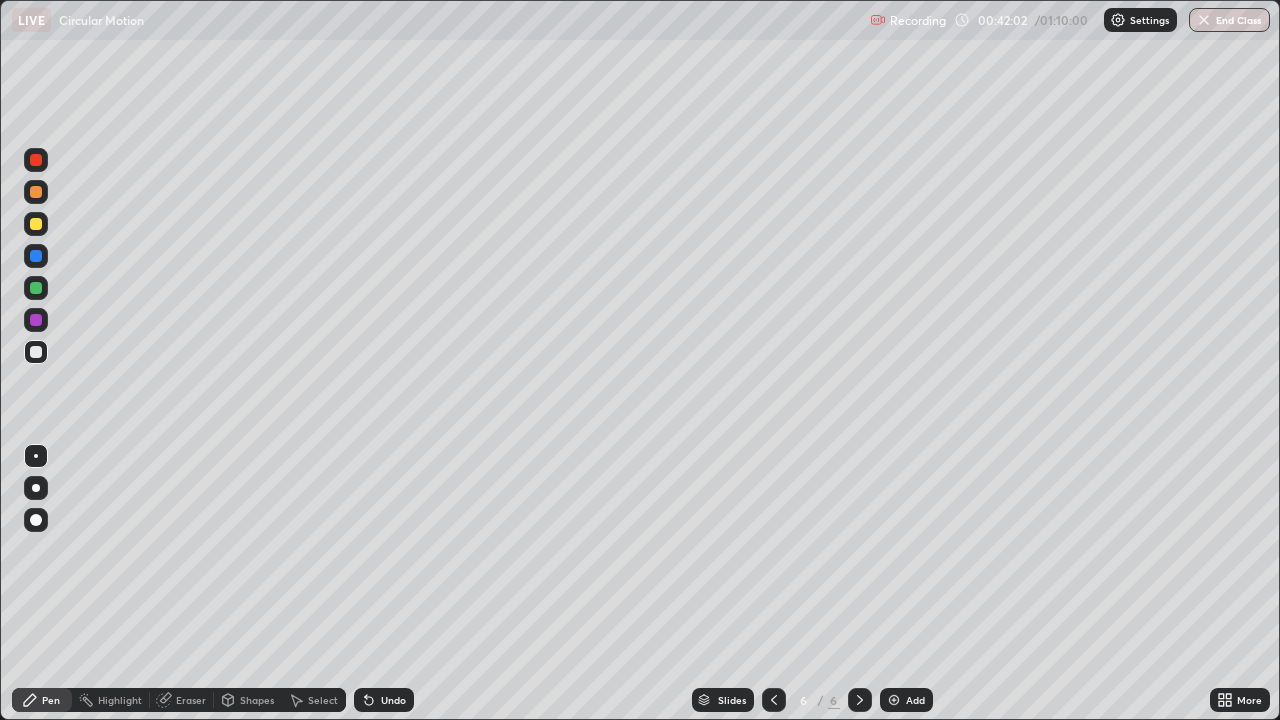 click on "Pen" at bounding box center [51, 700] 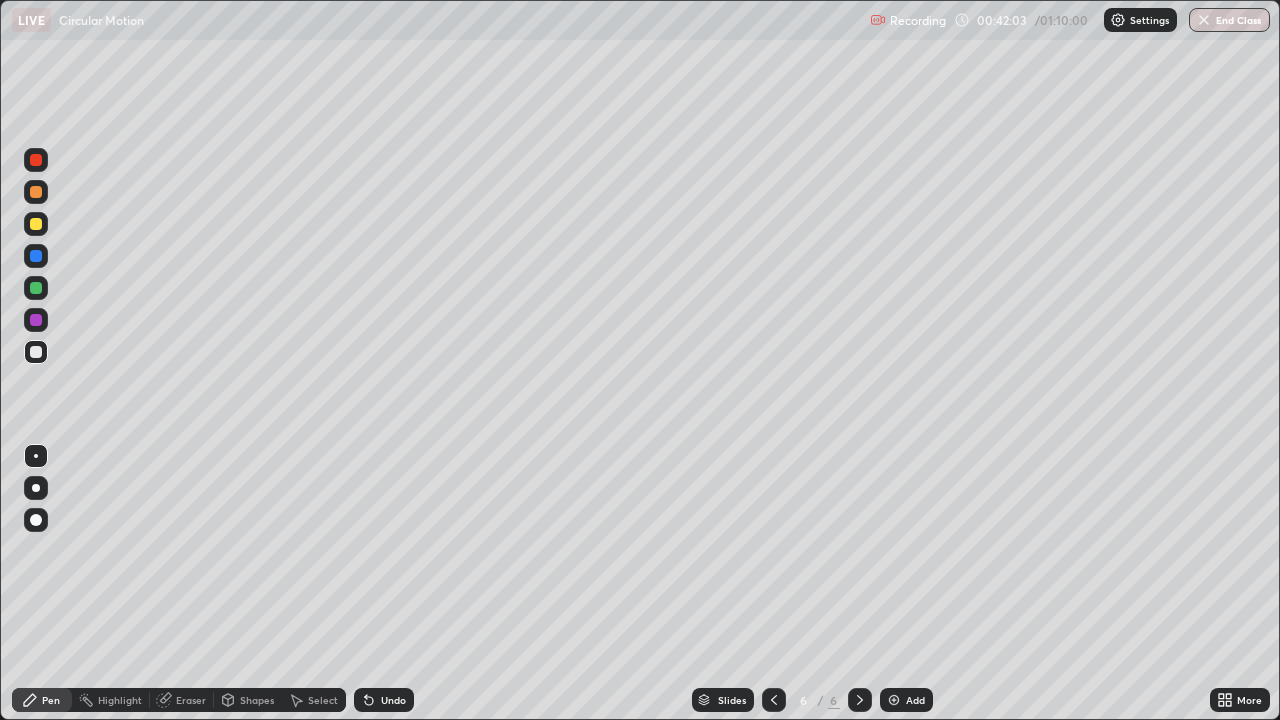 click at bounding box center (36, 224) 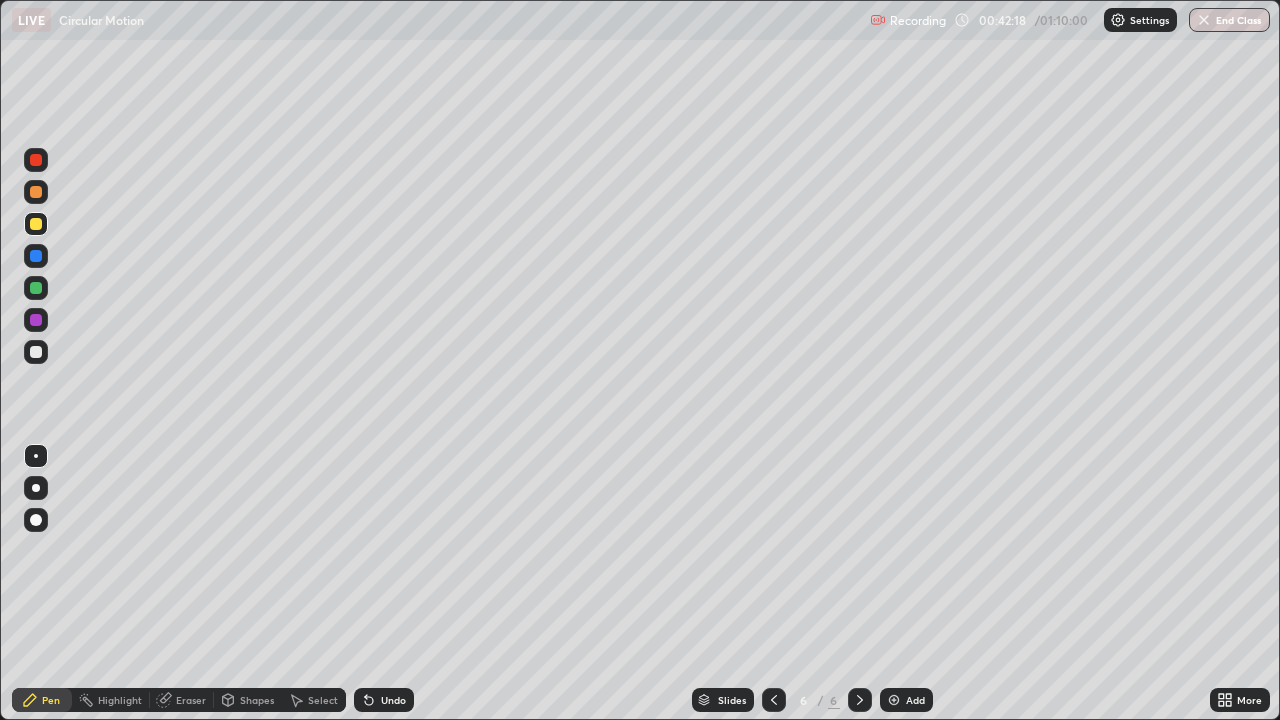 click 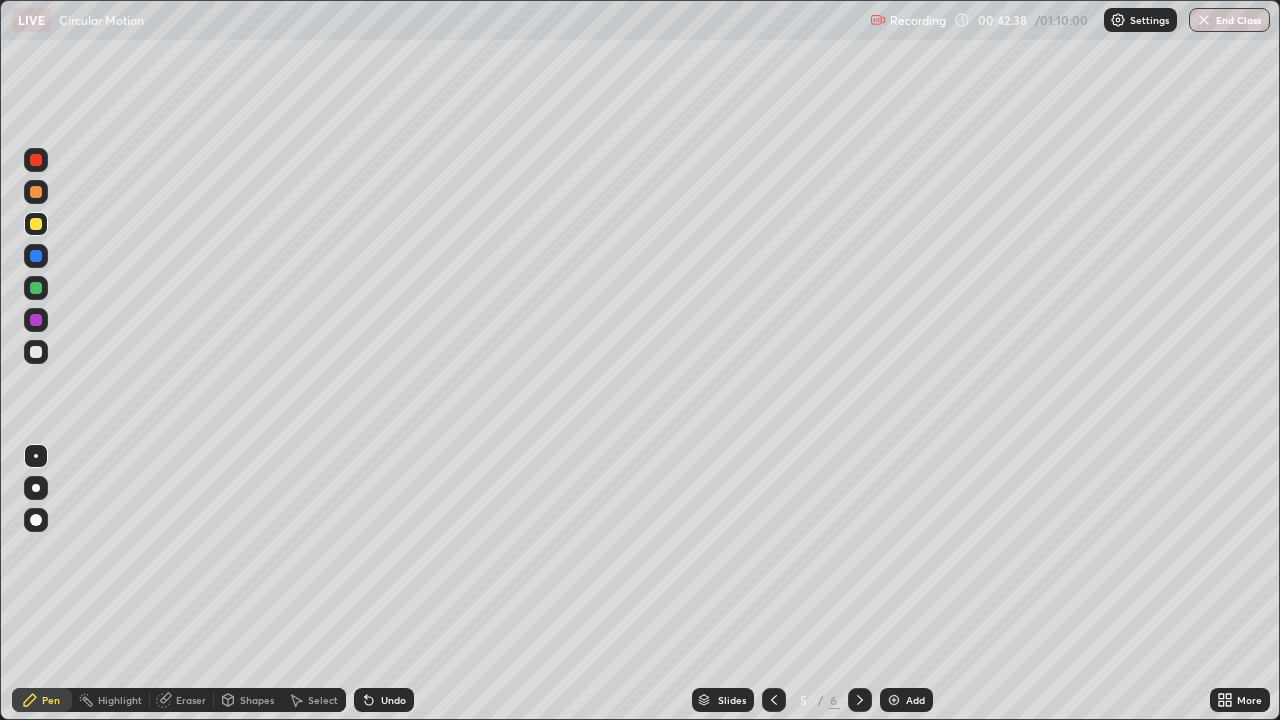 click 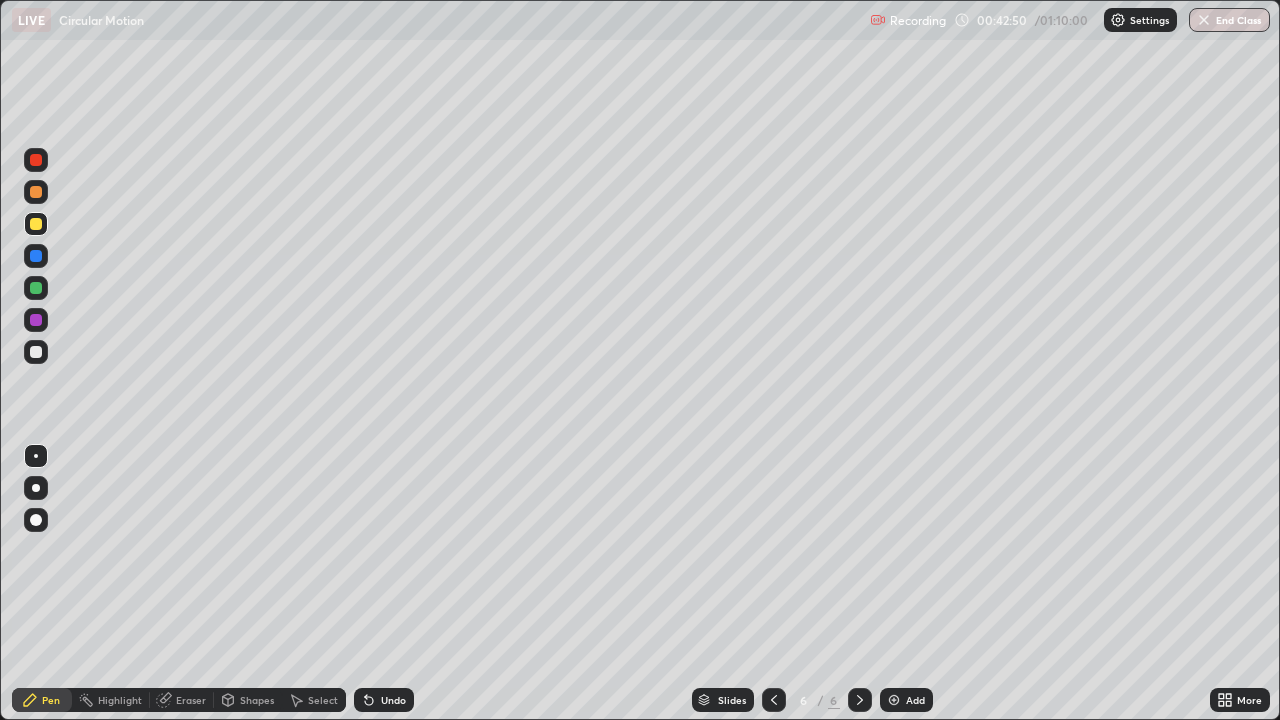 click on "Eraser" at bounding box center [191, 700] 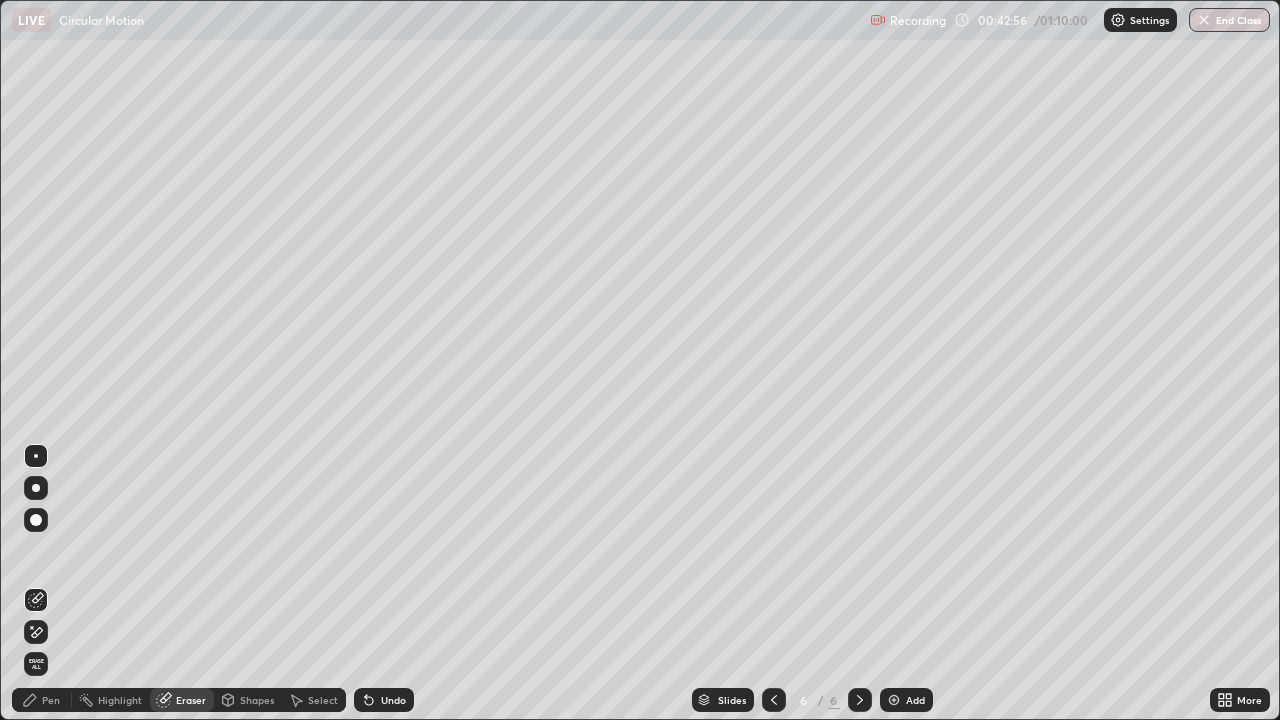 click on "Pen" at bounding box center [51, 700] 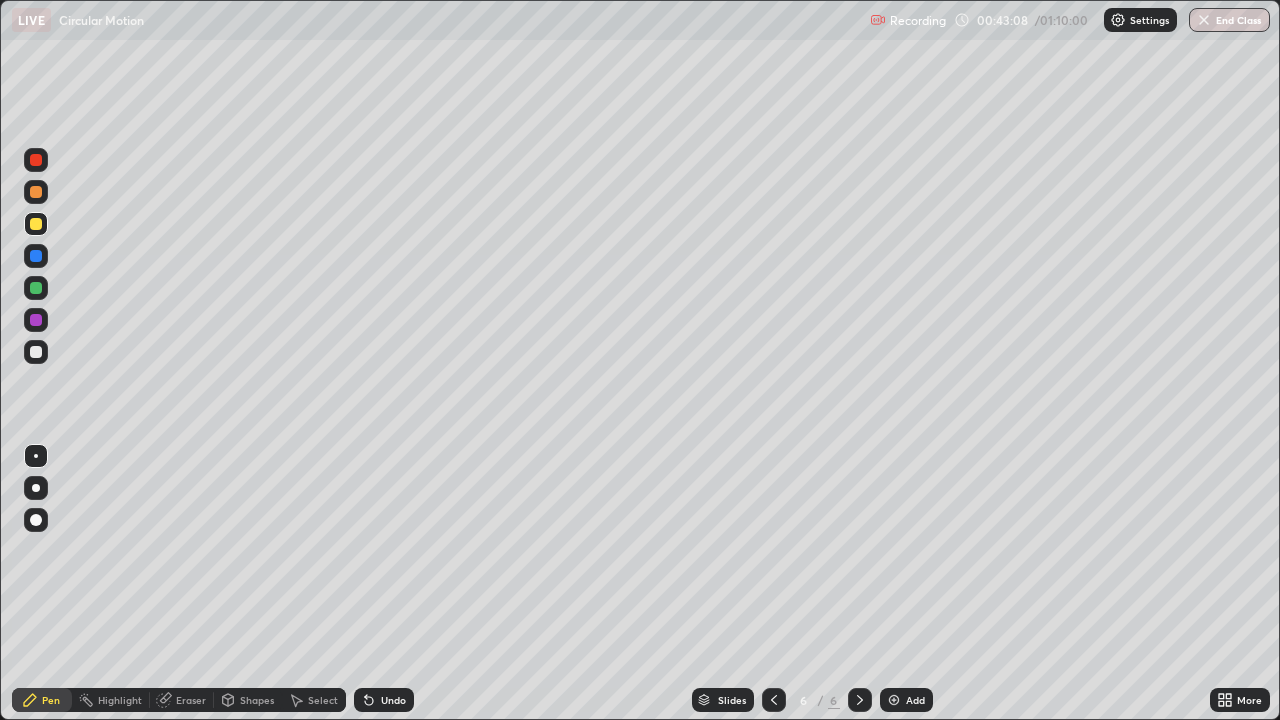 click on "Undo" at bounding box center (393, 700) 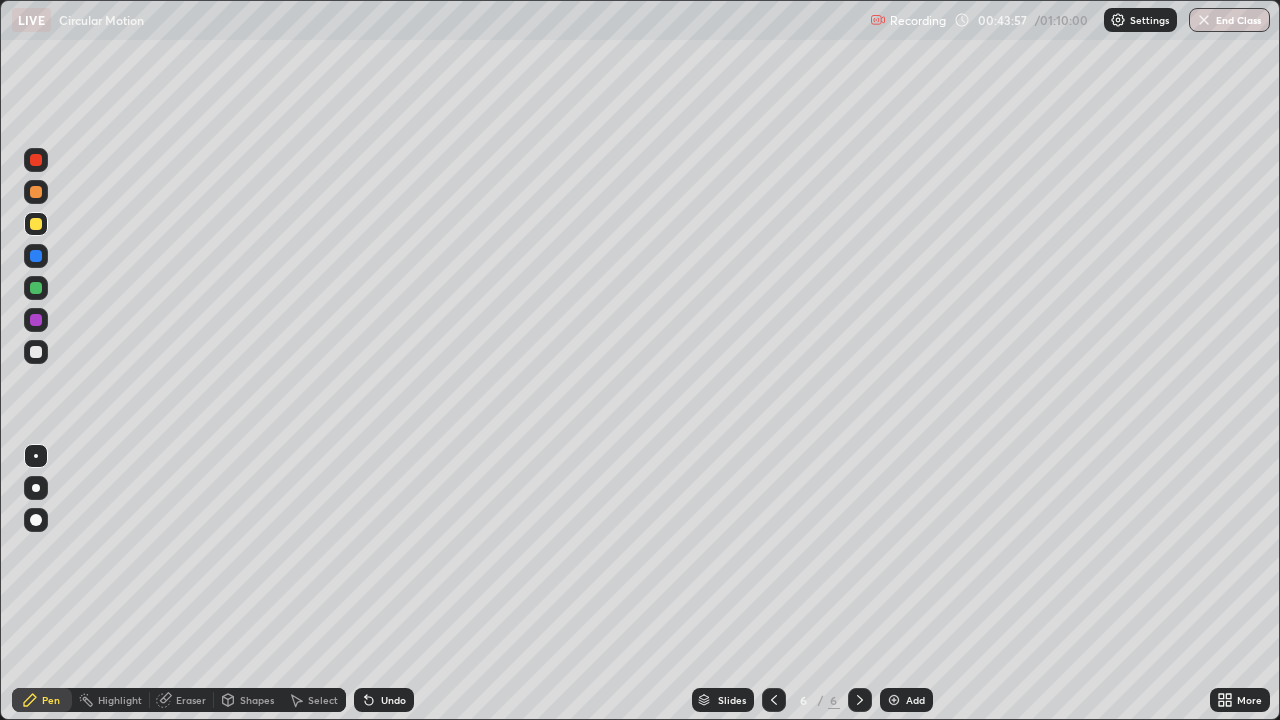 click 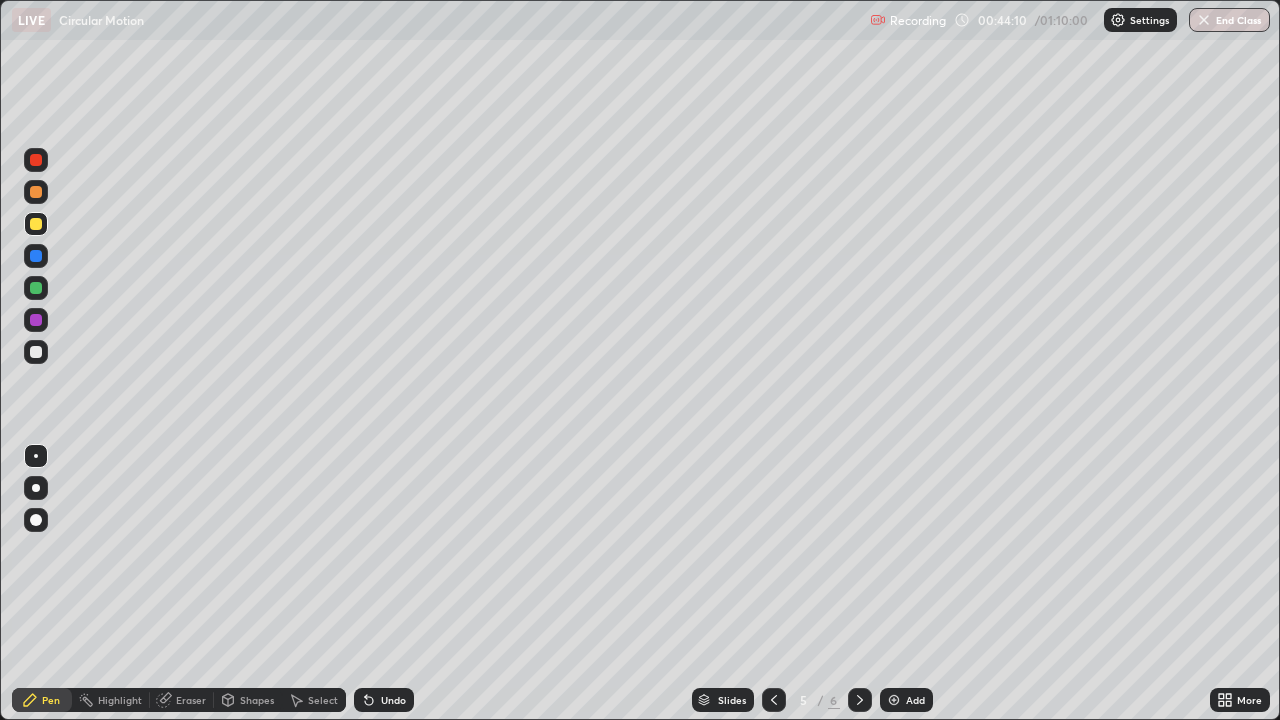 click 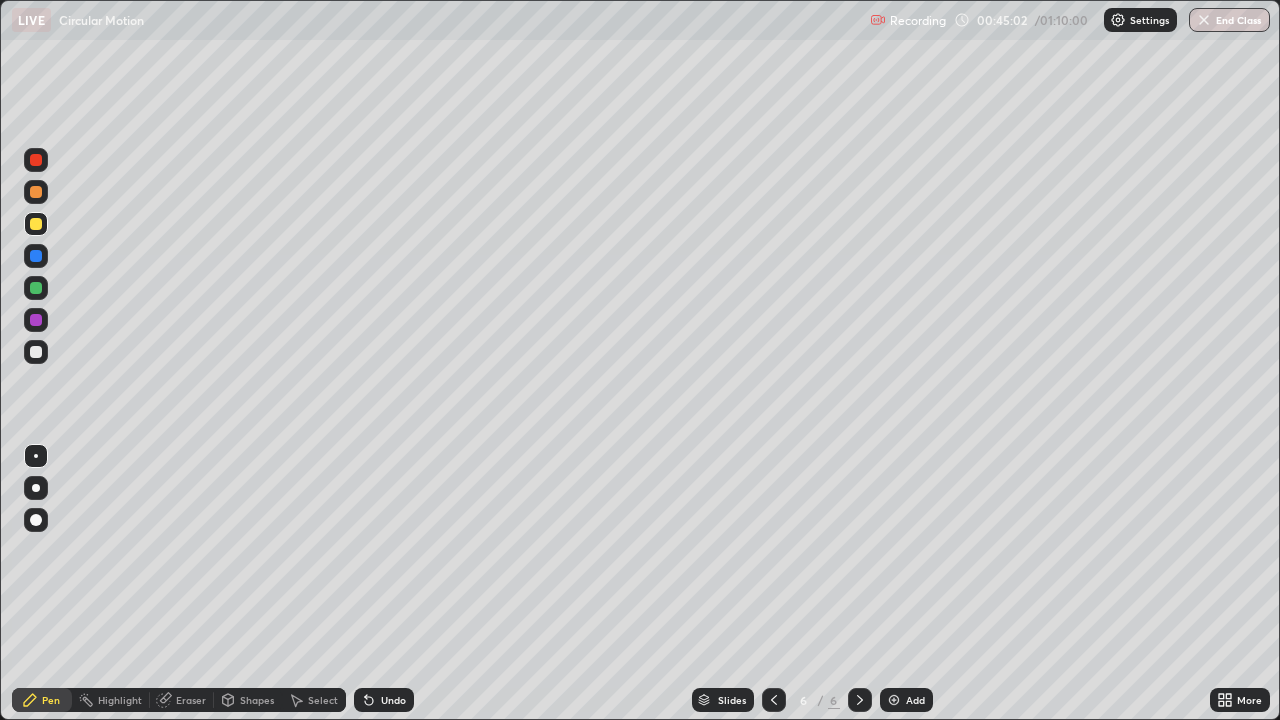 click on "Eraser" at bounding box center (191, 700) 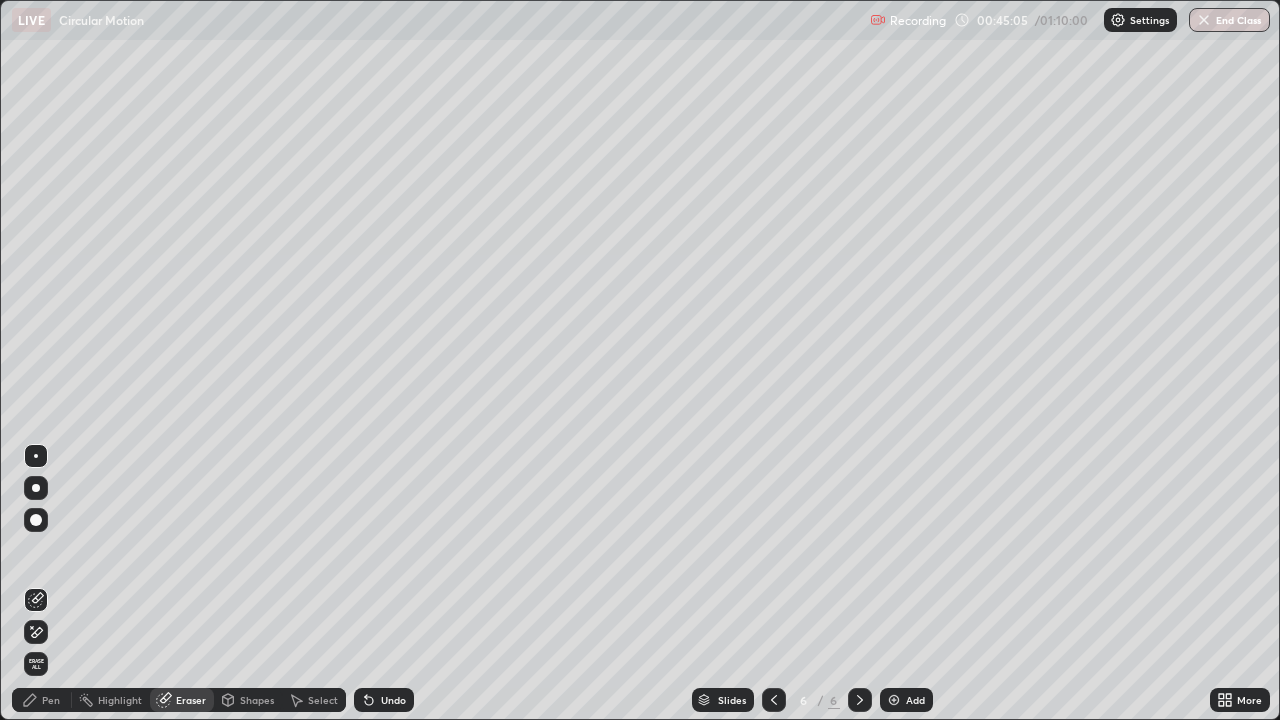 click 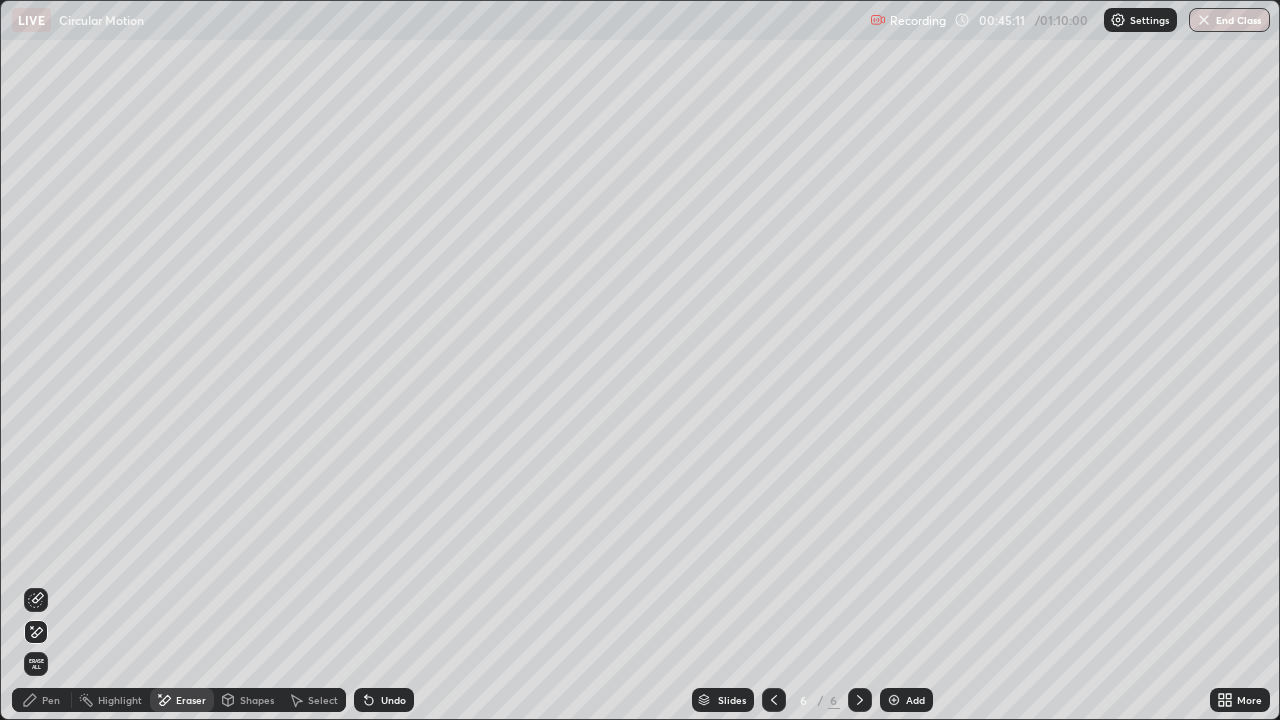 click on "Pen" at bounding box center (51, 700) 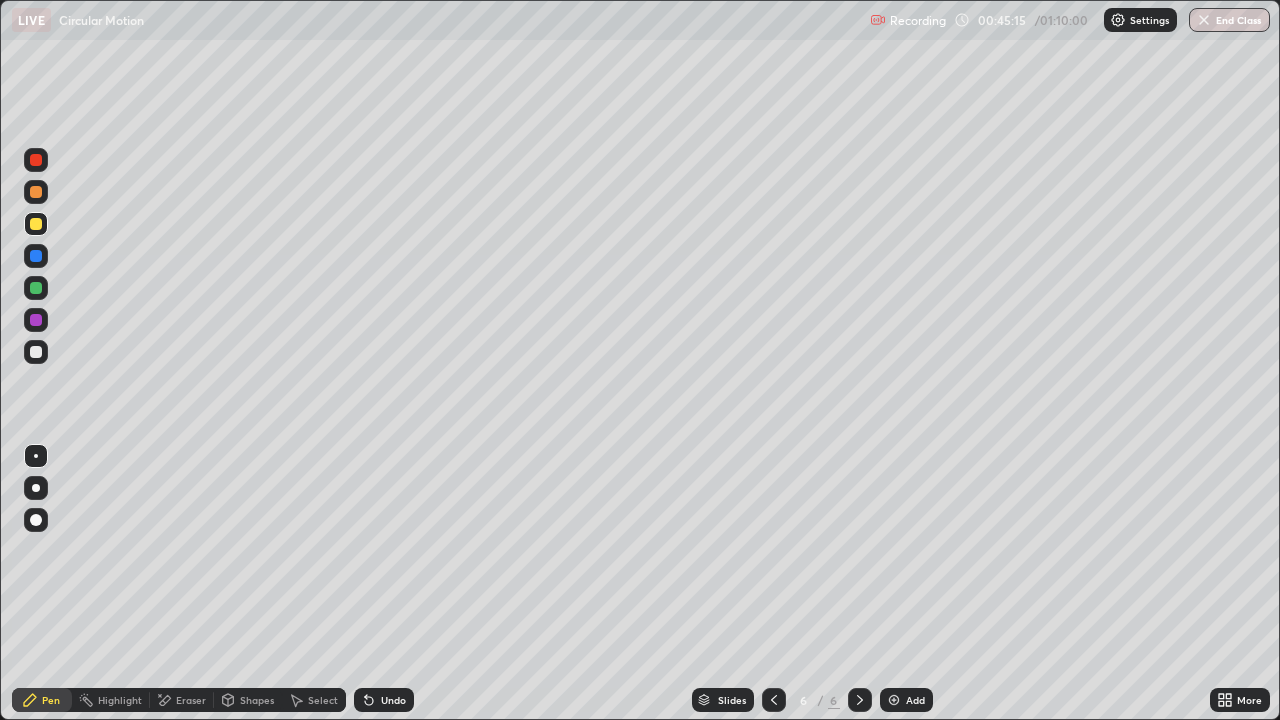 click 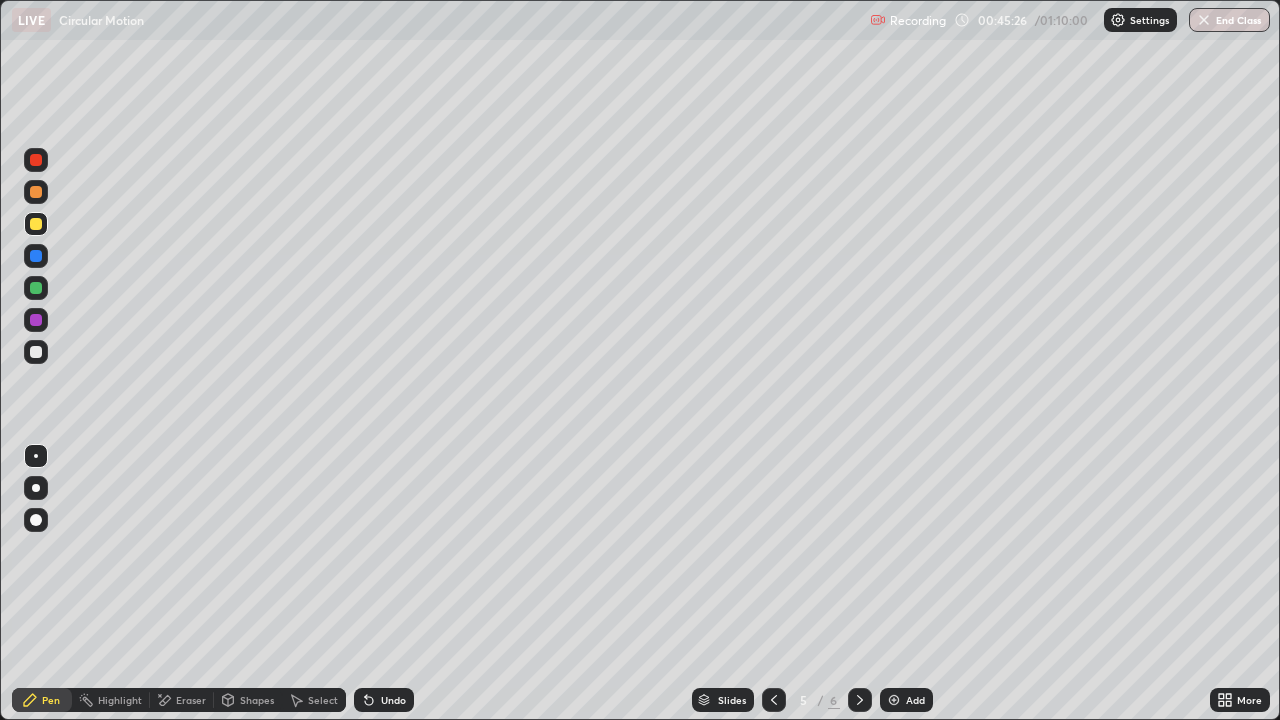 click 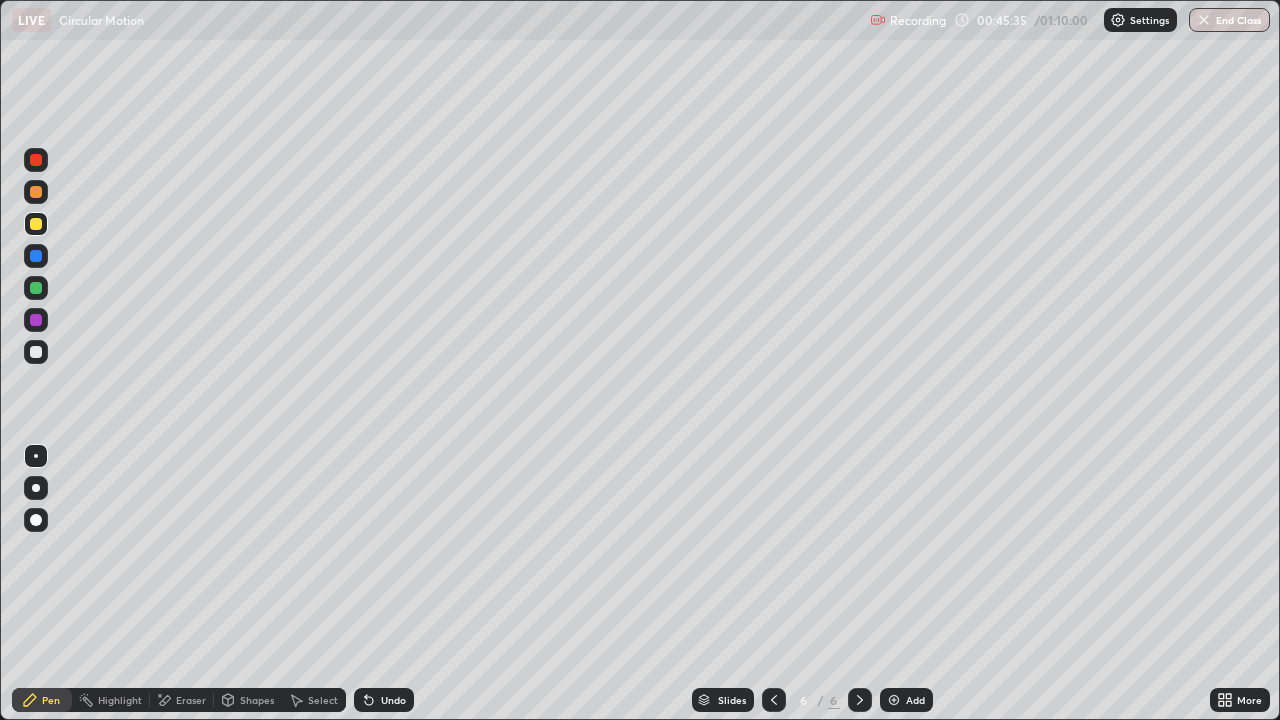 click 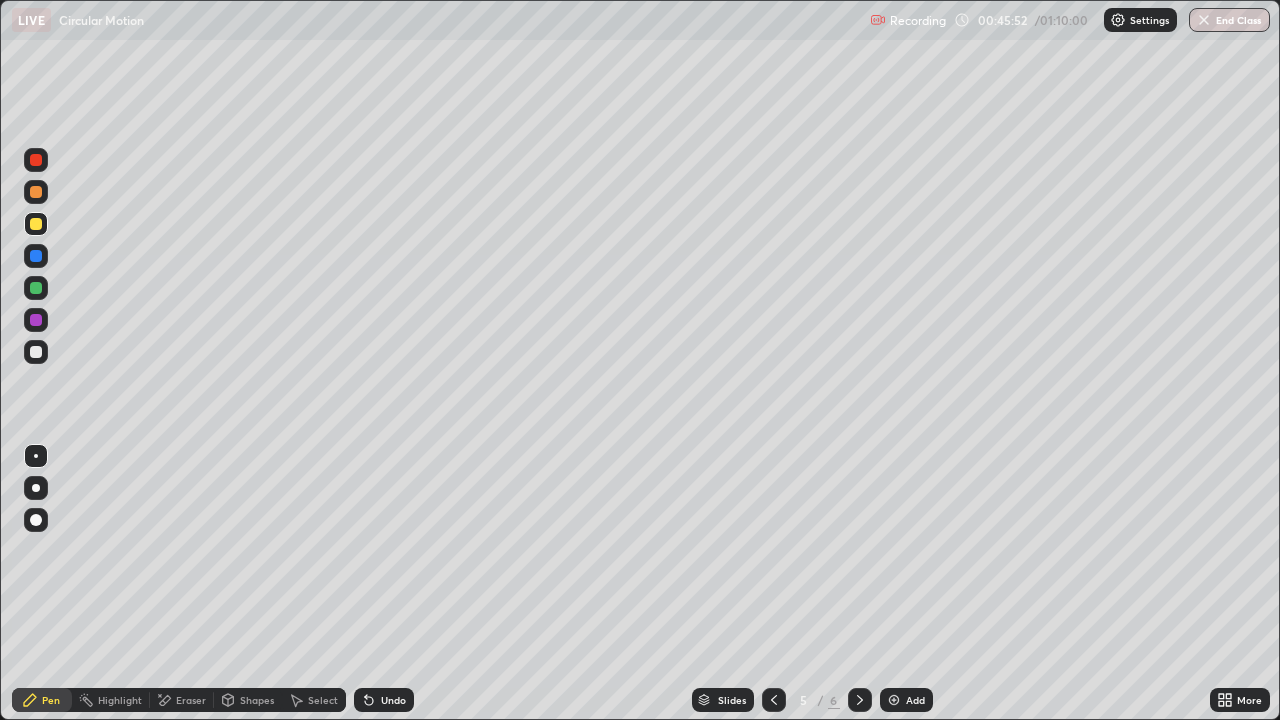 click 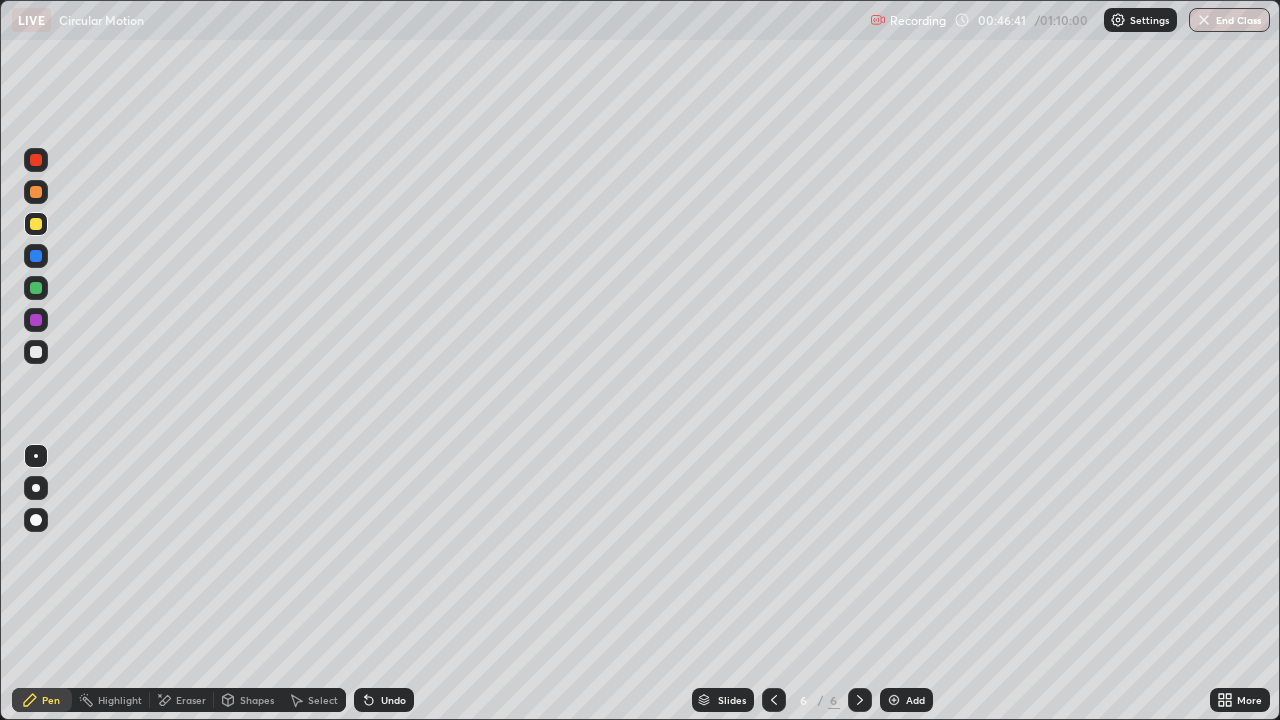 click 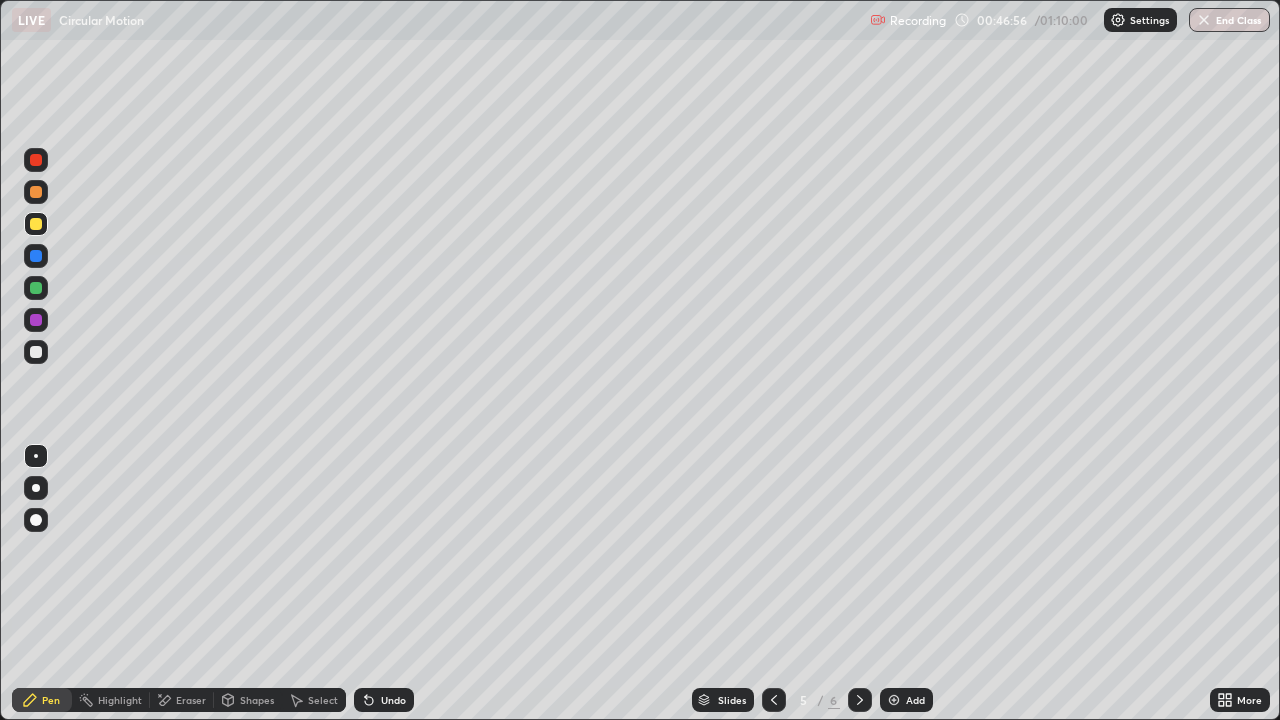 click at bounding box center (860, 700) 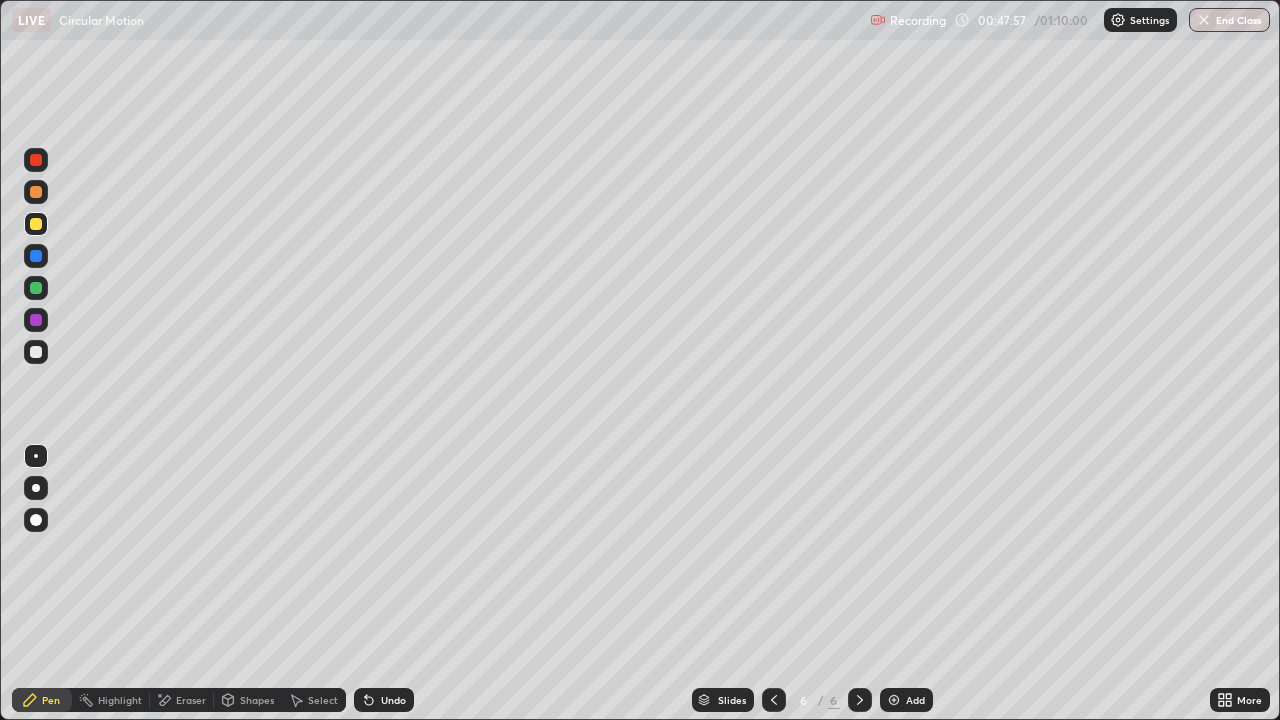 click 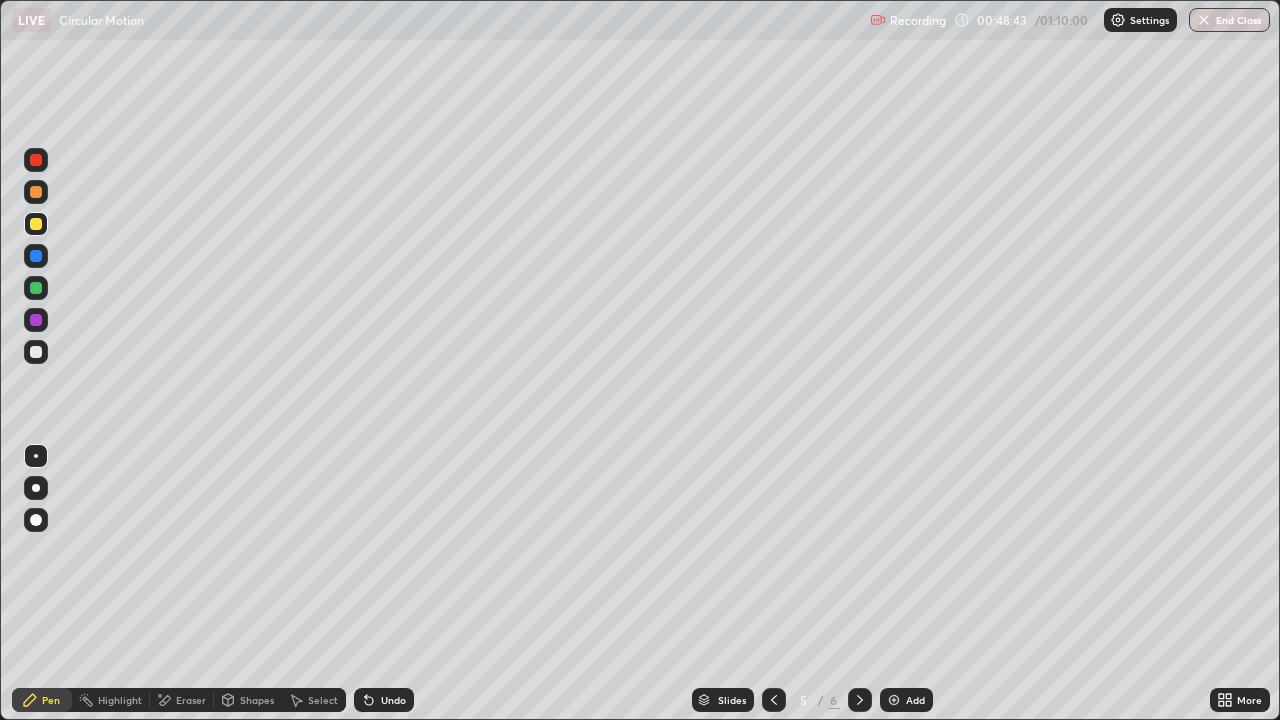 click at bounding box center (860, 700) 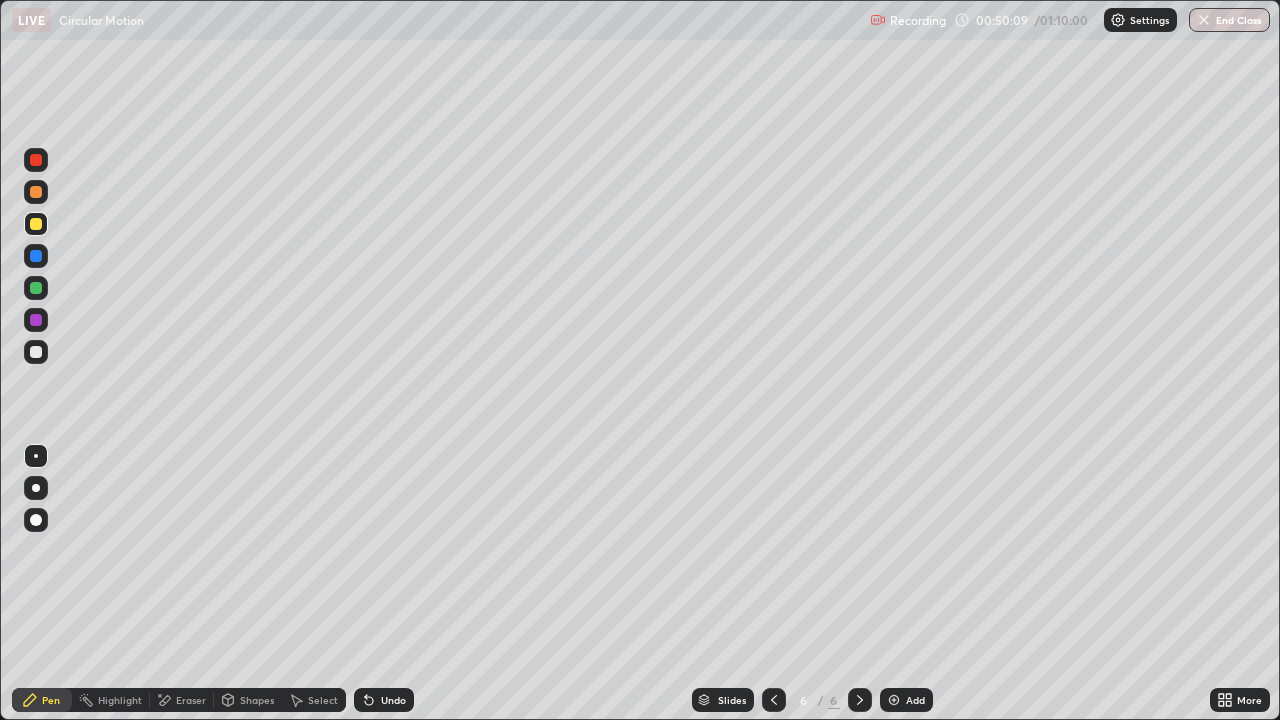 click 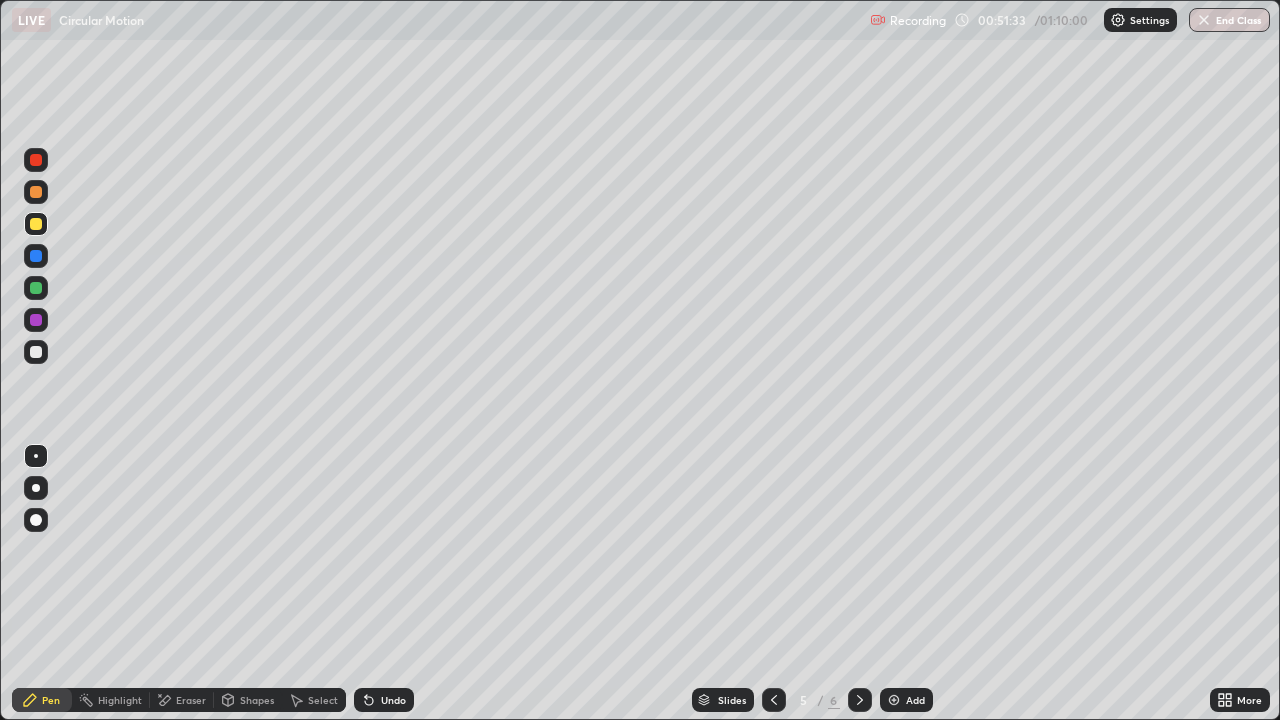 click at bounding box center (36, 288) 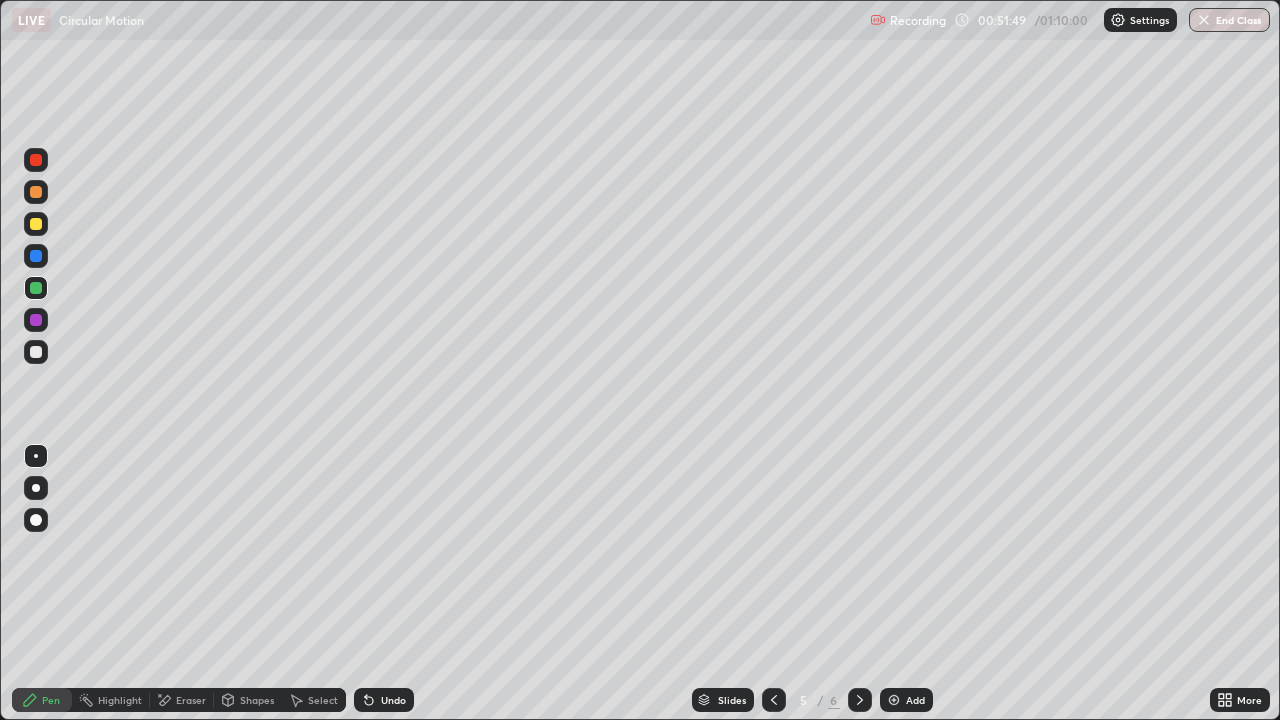 click 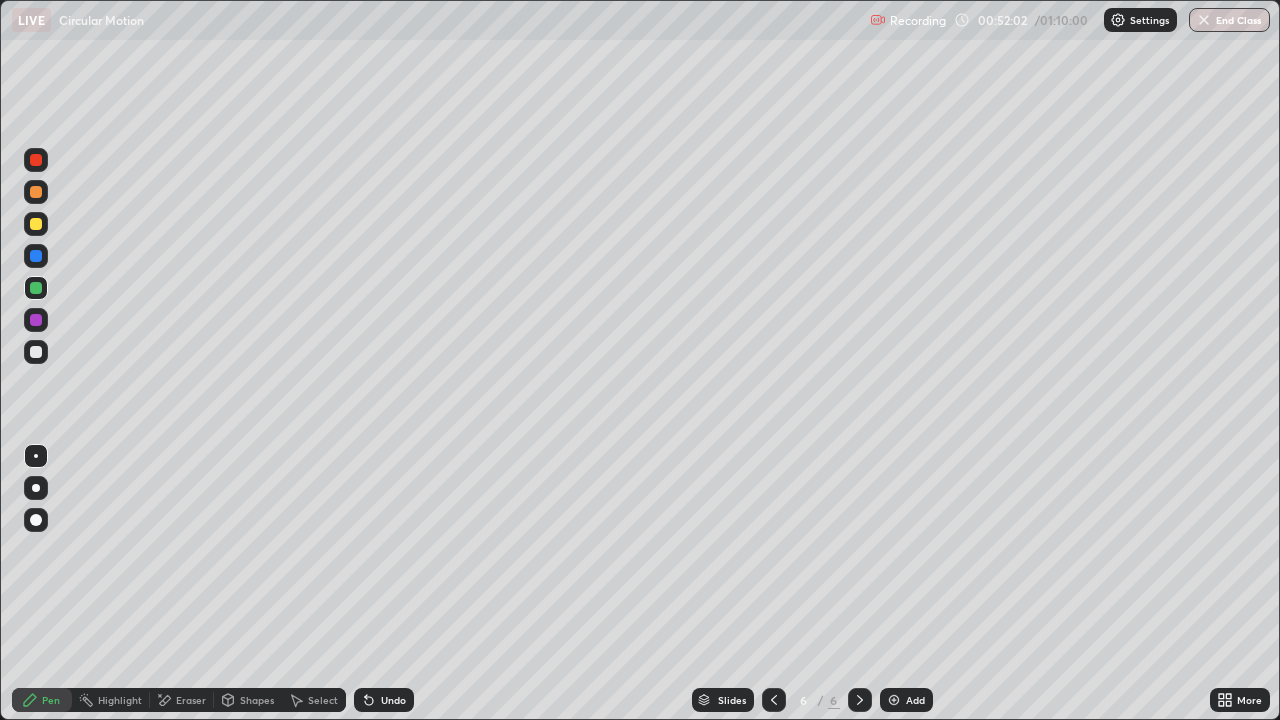 click 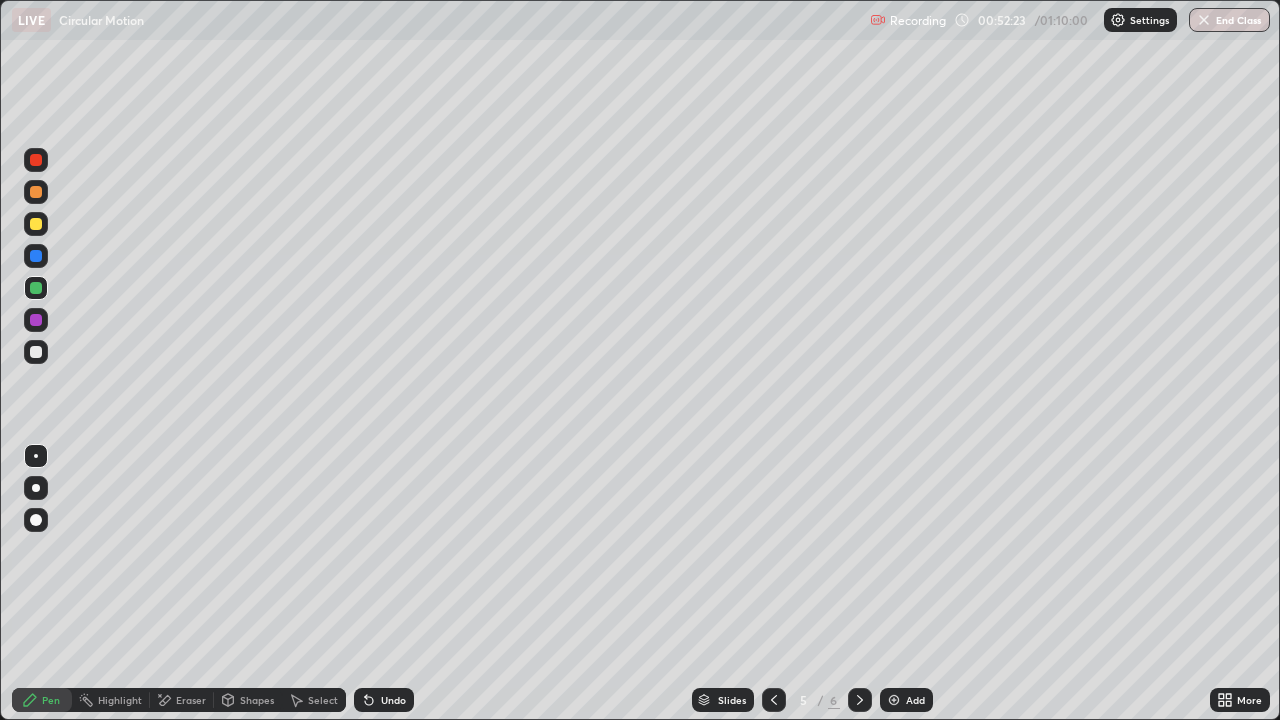 click at bounding box center [860, 700] 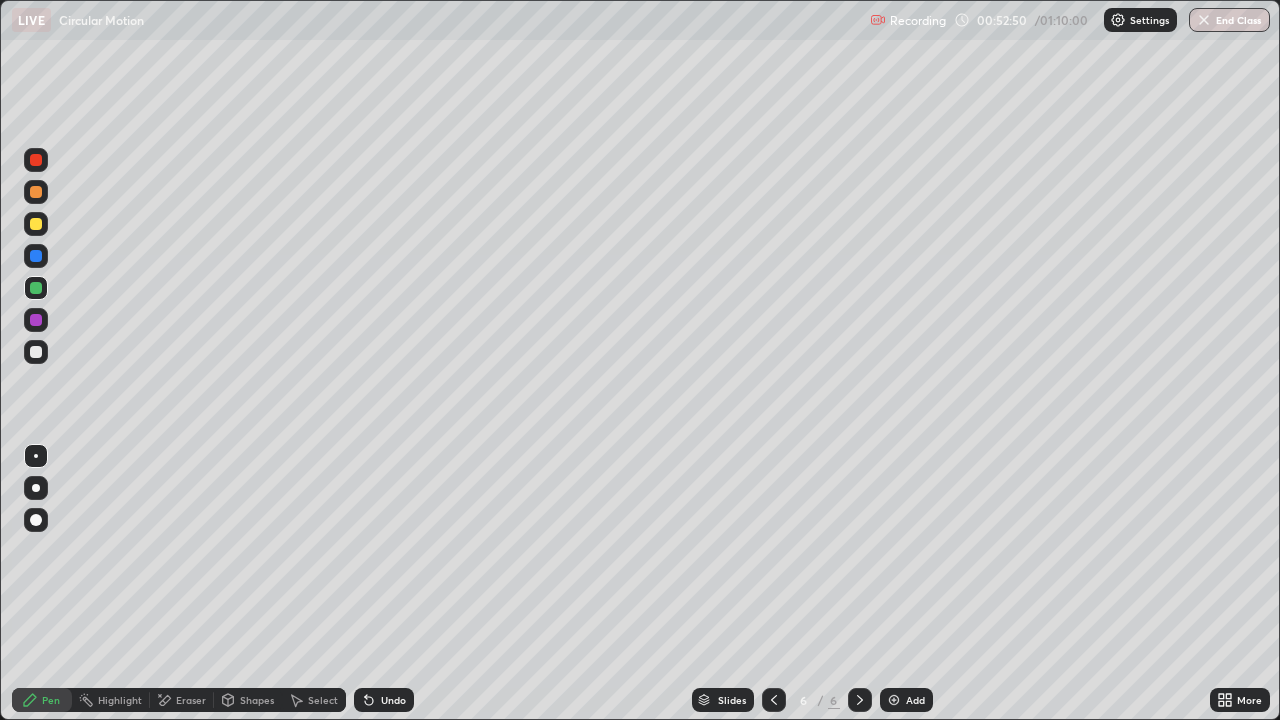 click 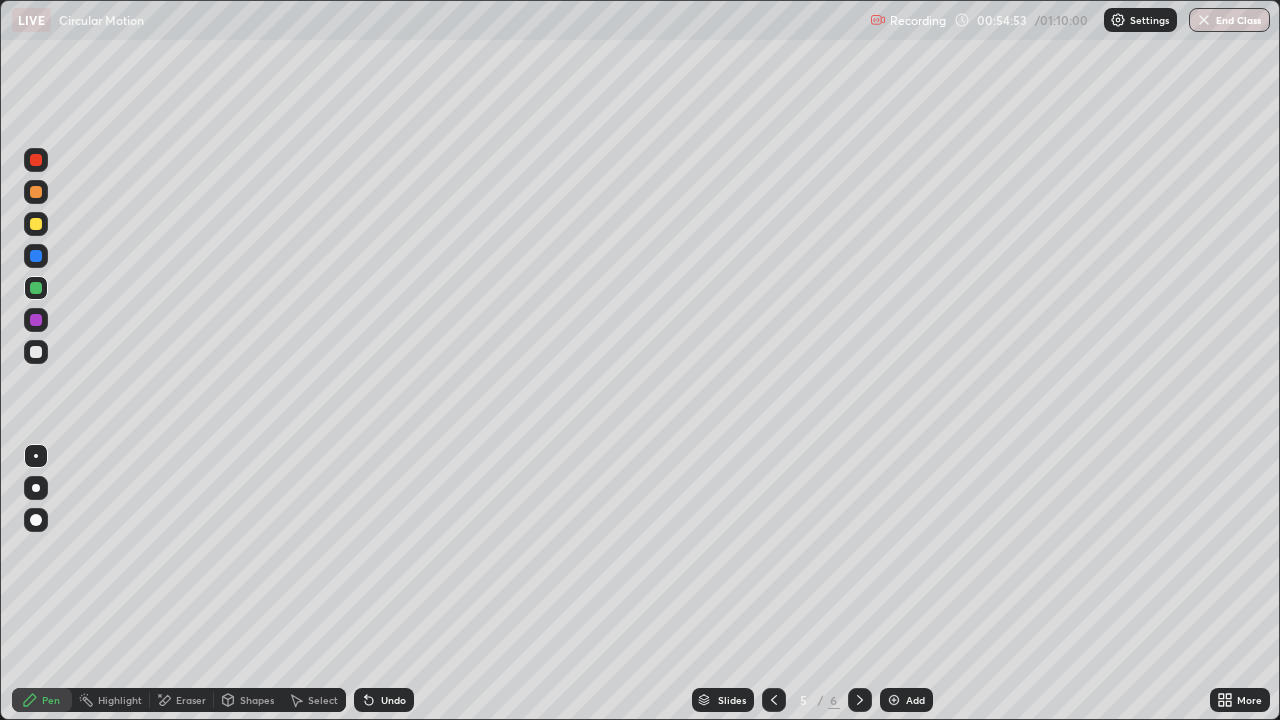 click 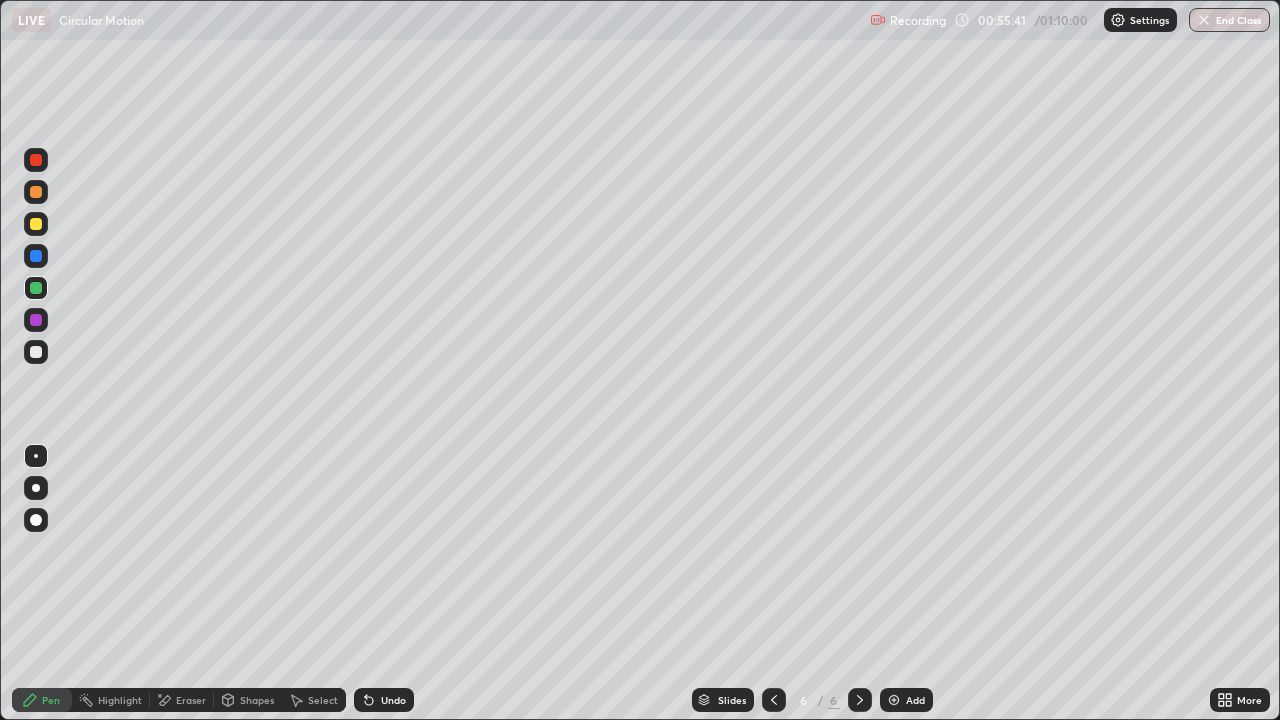 click 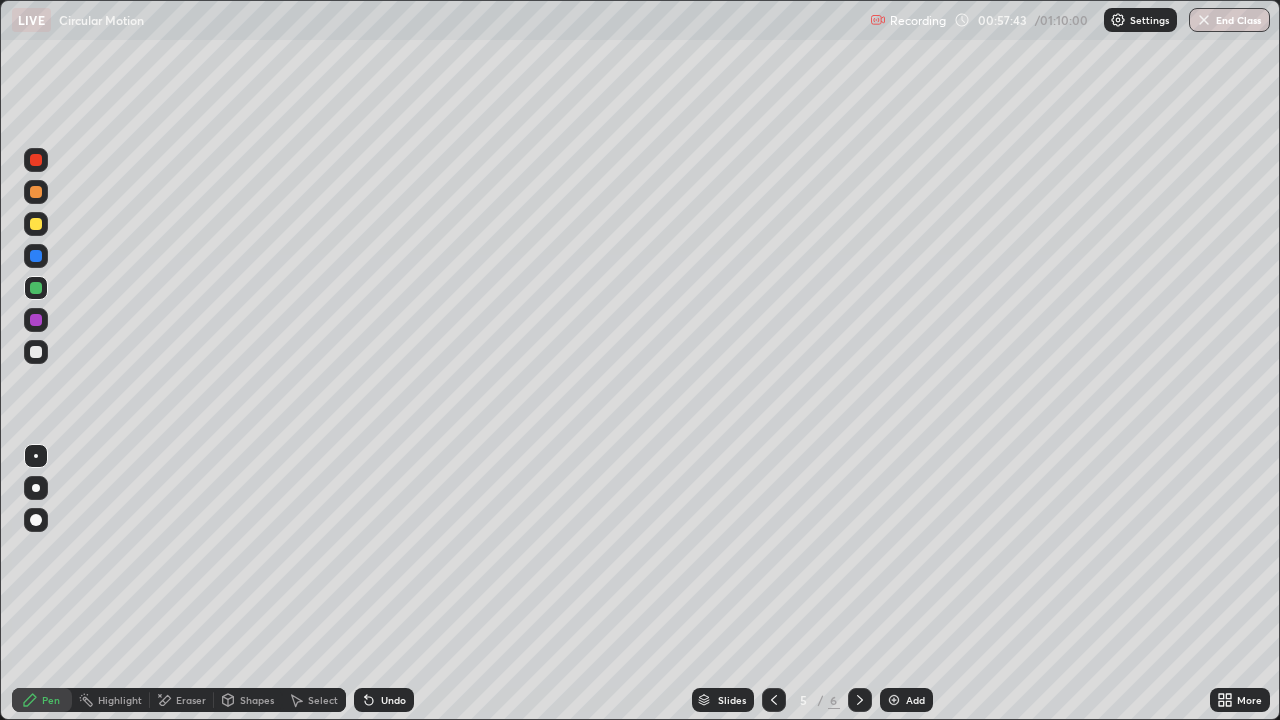 click 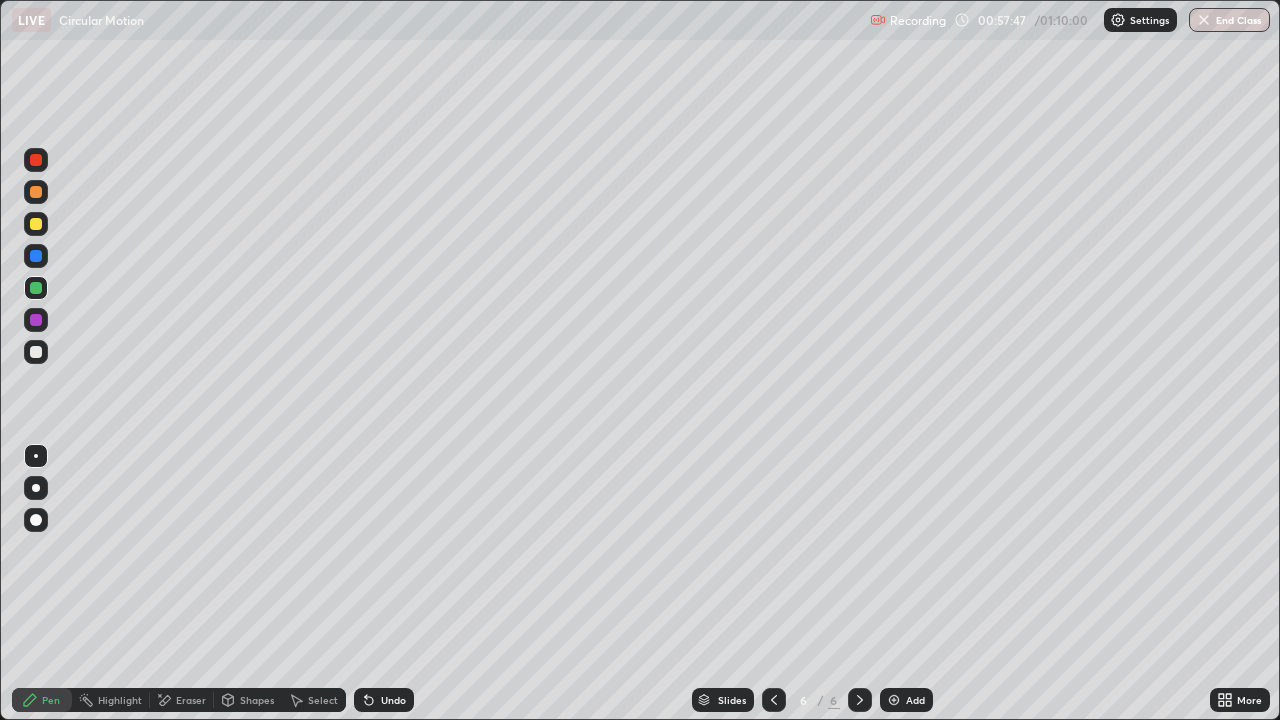 click at bounding box center (36, 352) 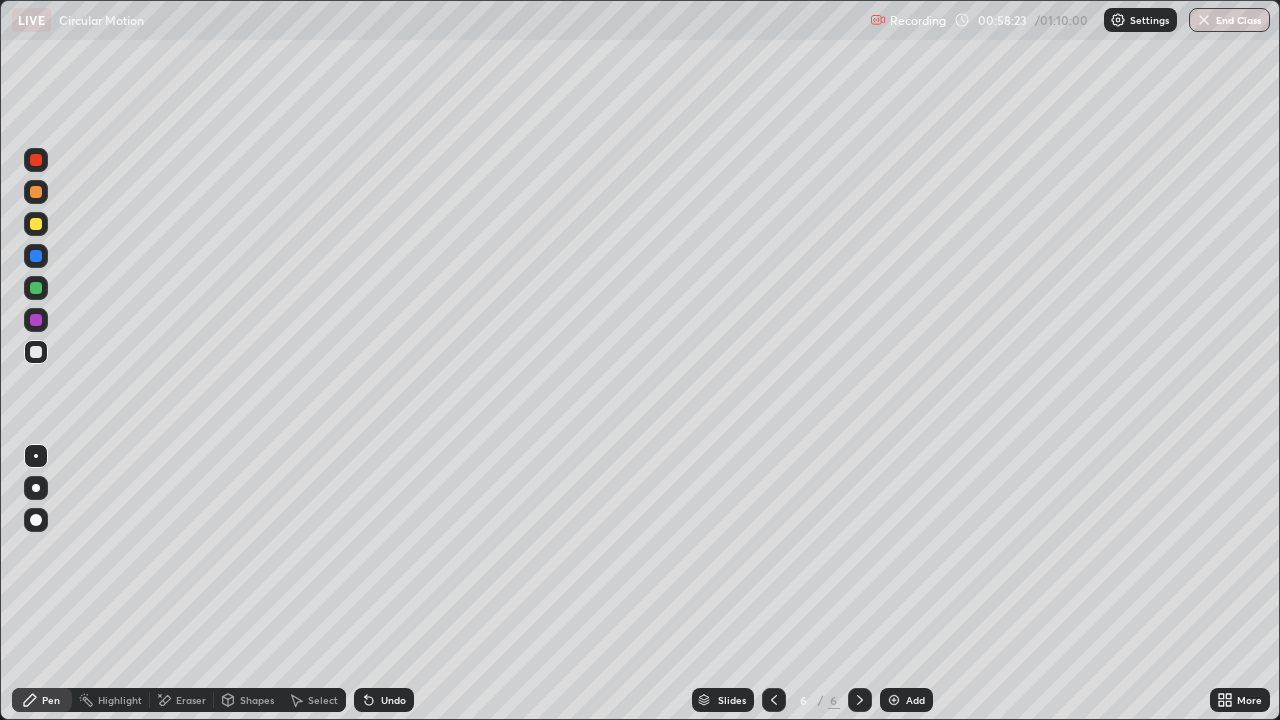 click at bounding box center (774, 700) 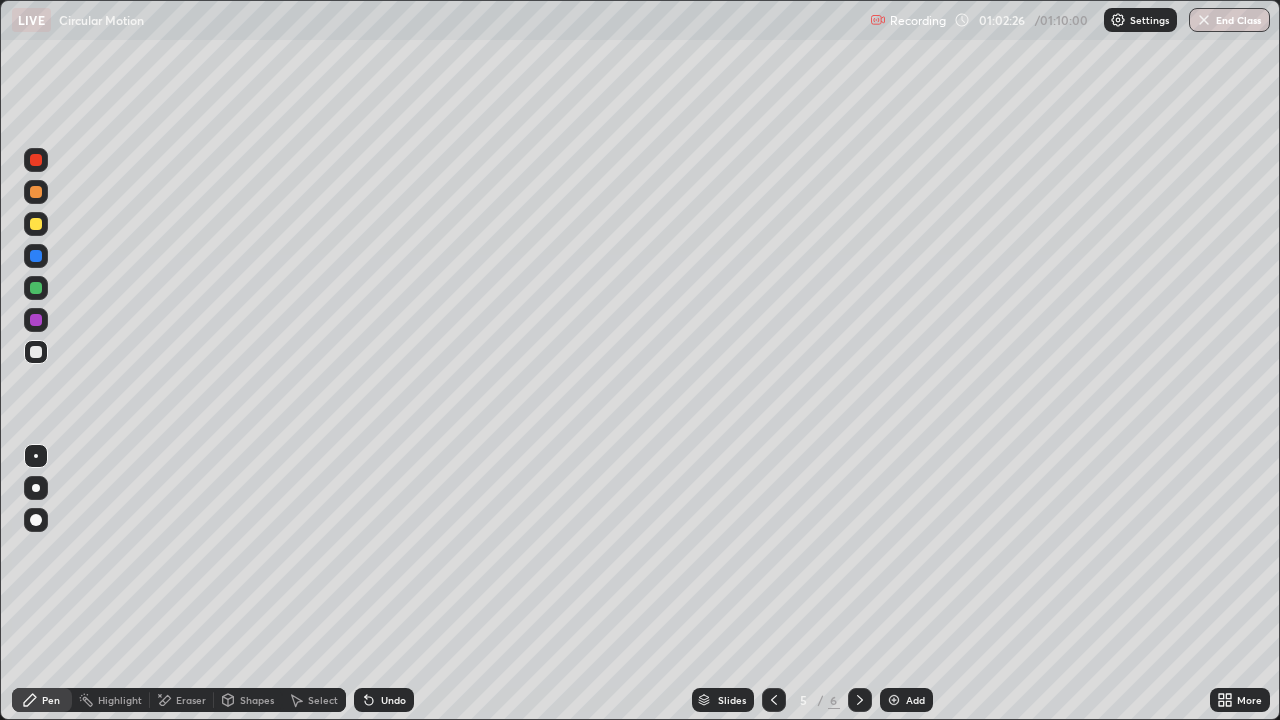 click 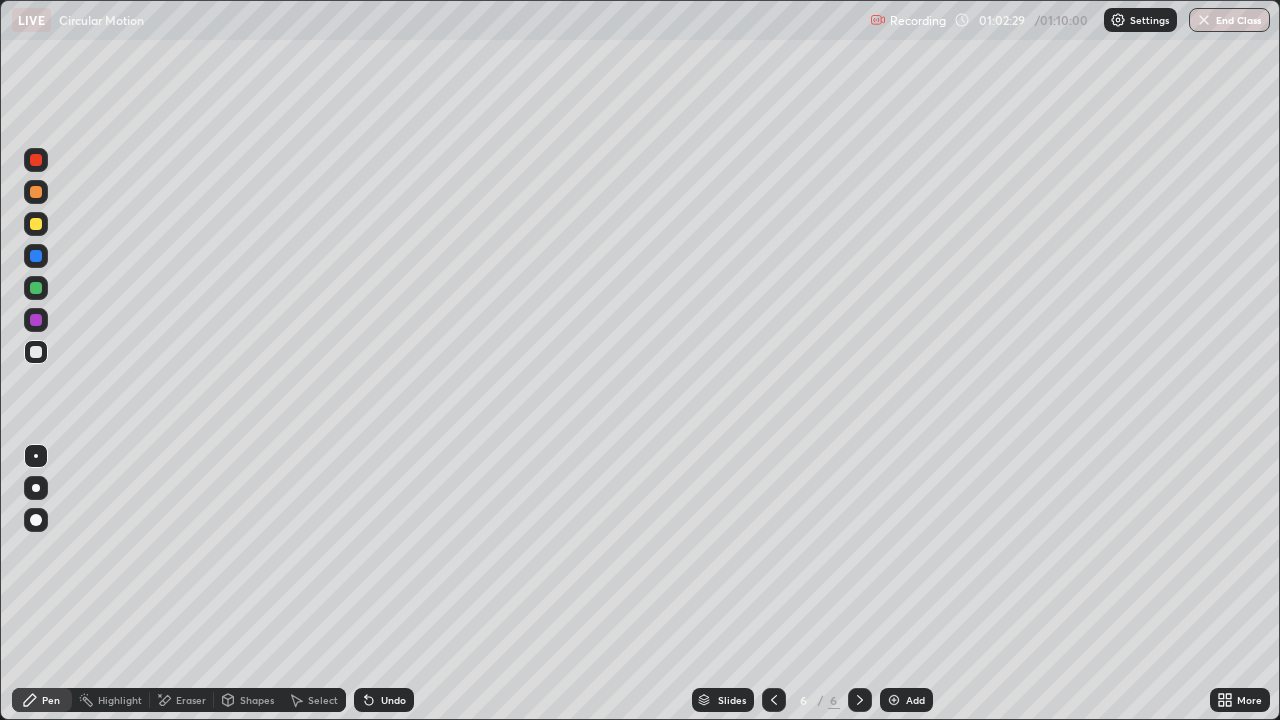 click at bounding box center (36, 224) 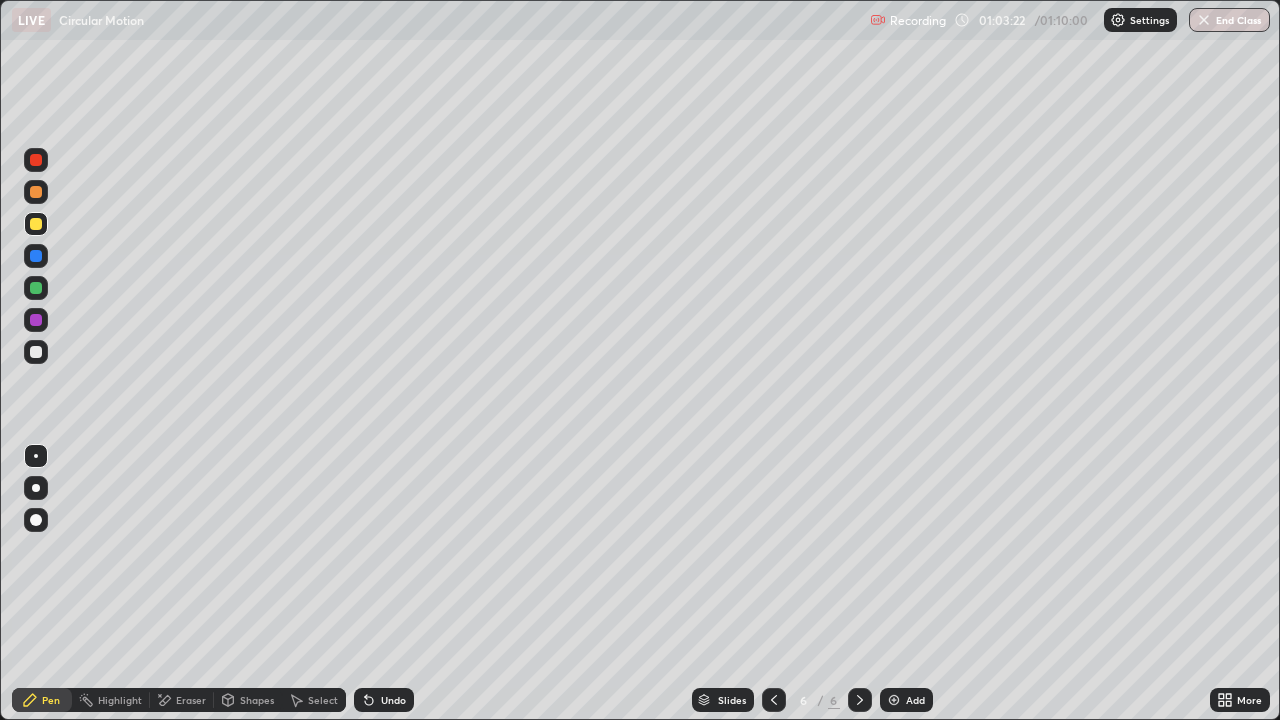 click 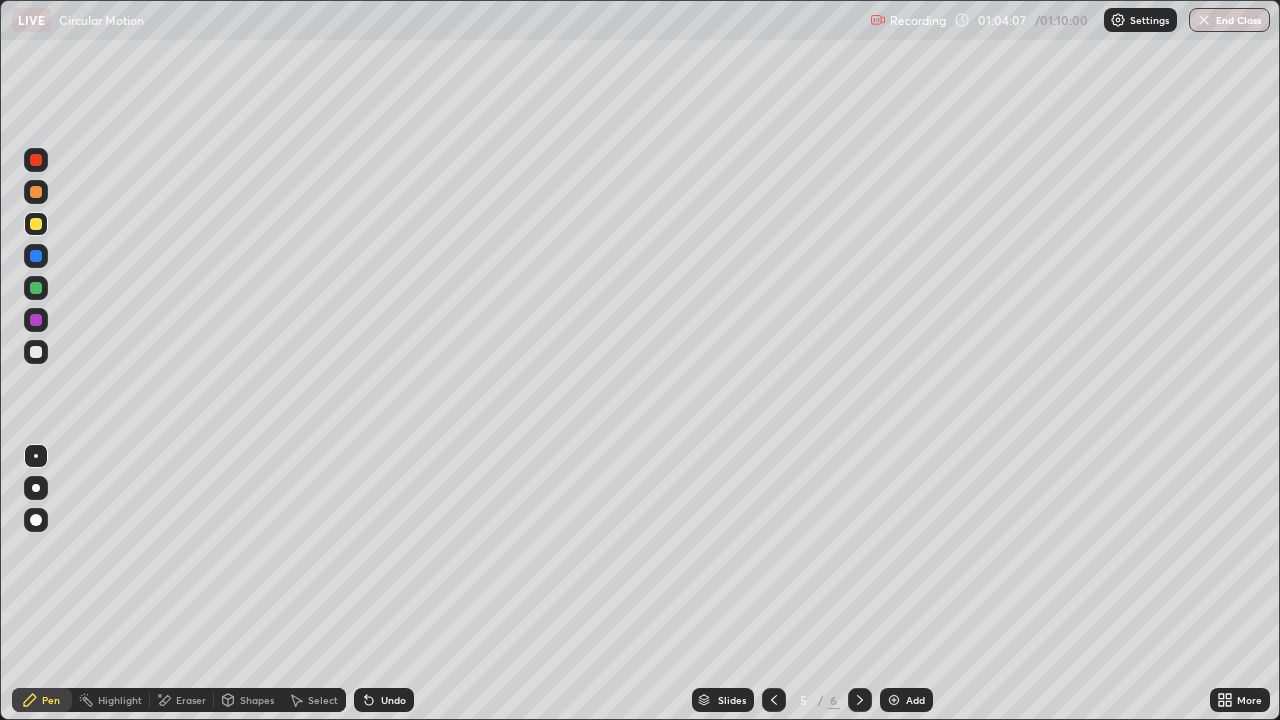 click on "End Class" at bounding box center (1229, 20) 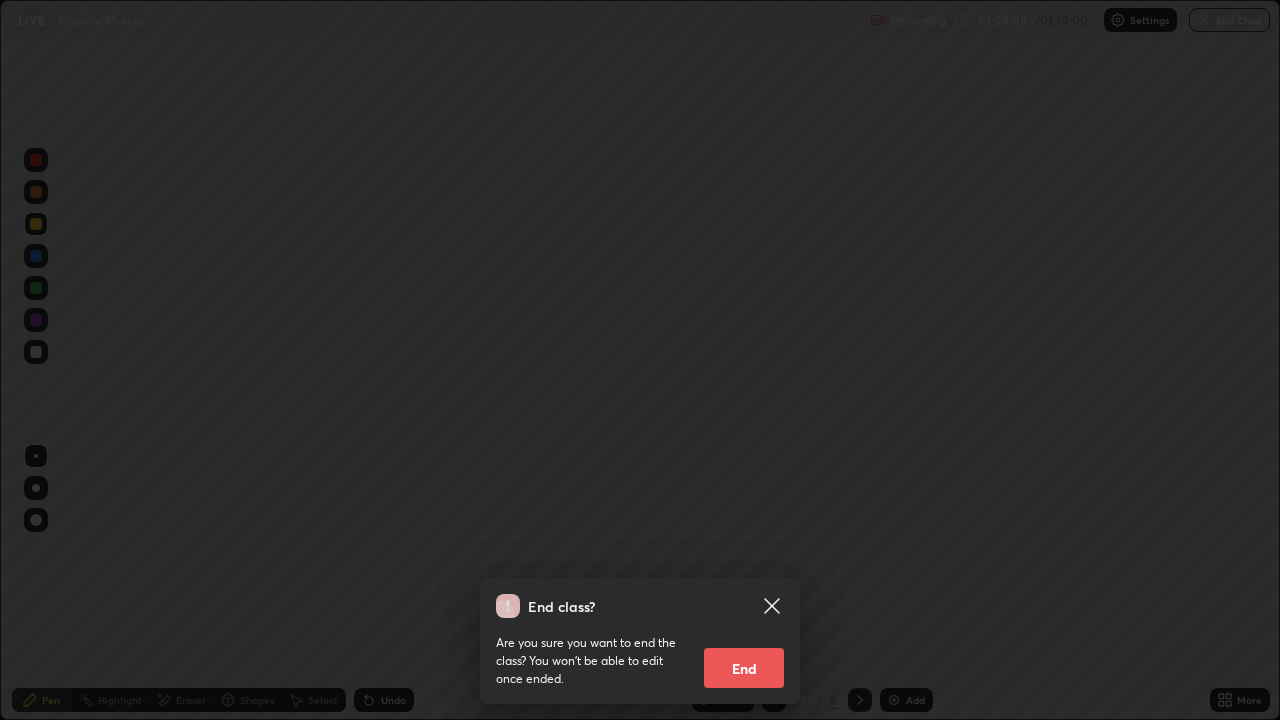 click on "End" at bounding box center [744, 668] 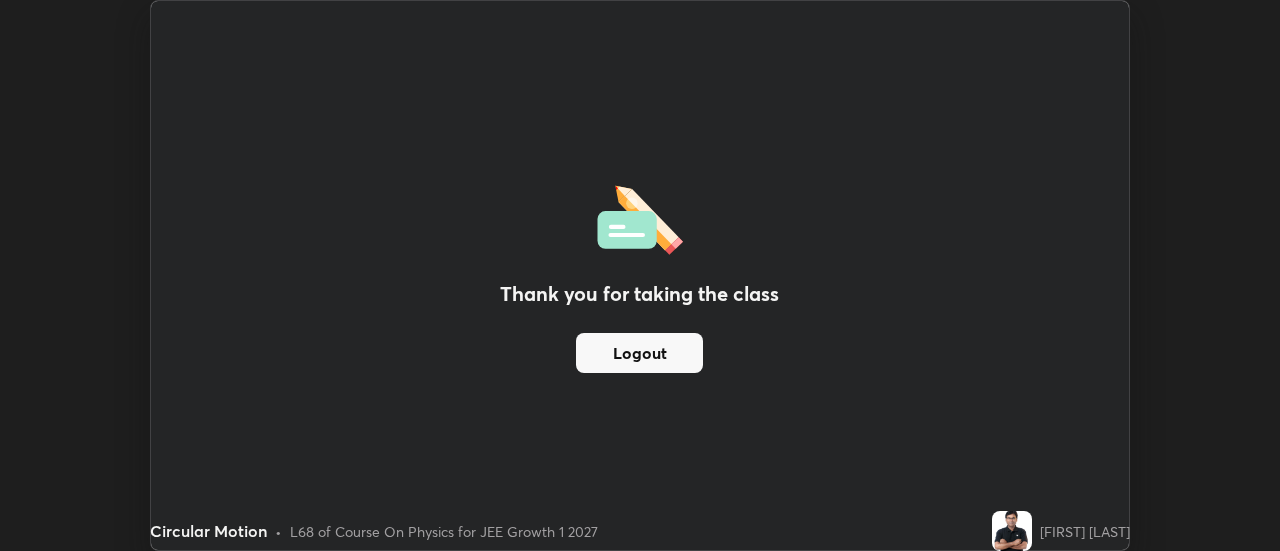 scroll, scrollTop: 551, scrollLeft: 1280, axis: both 